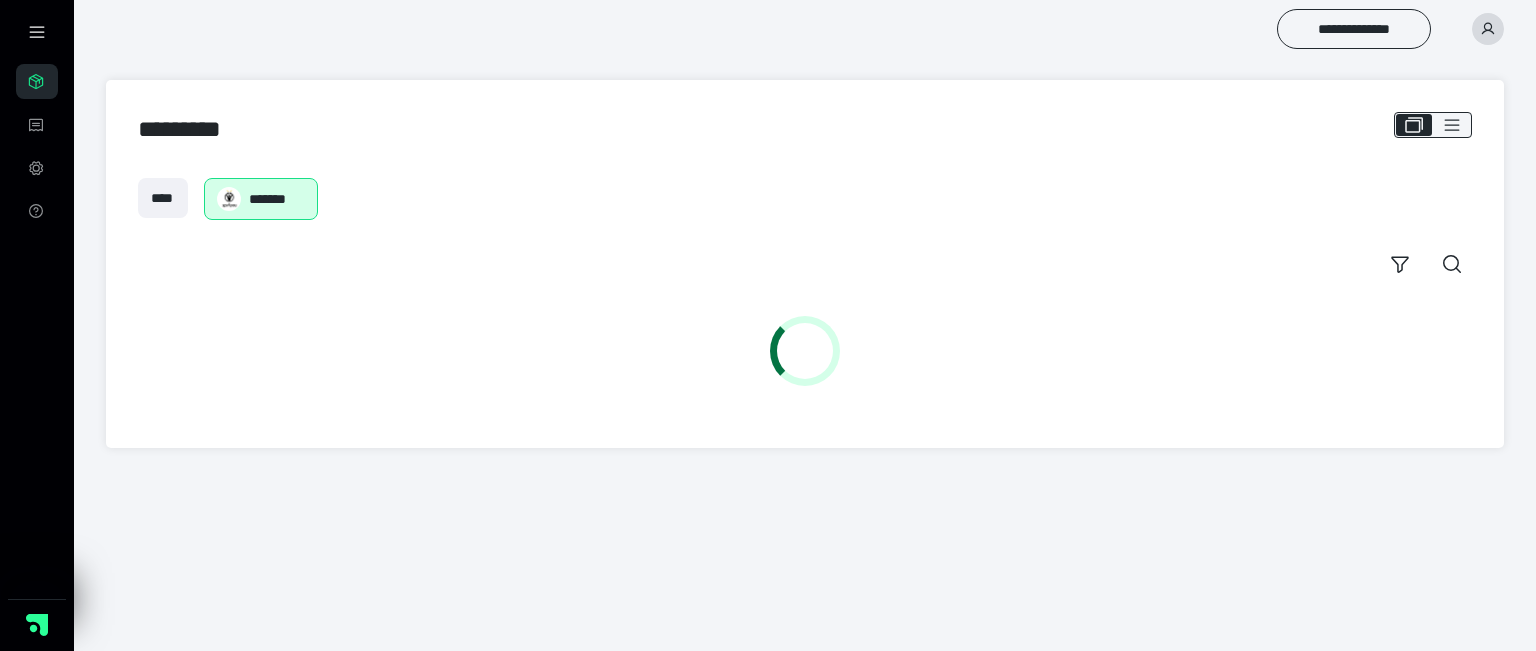 scroll, scrollTop: 0, scrollLeft: 0, axis: both 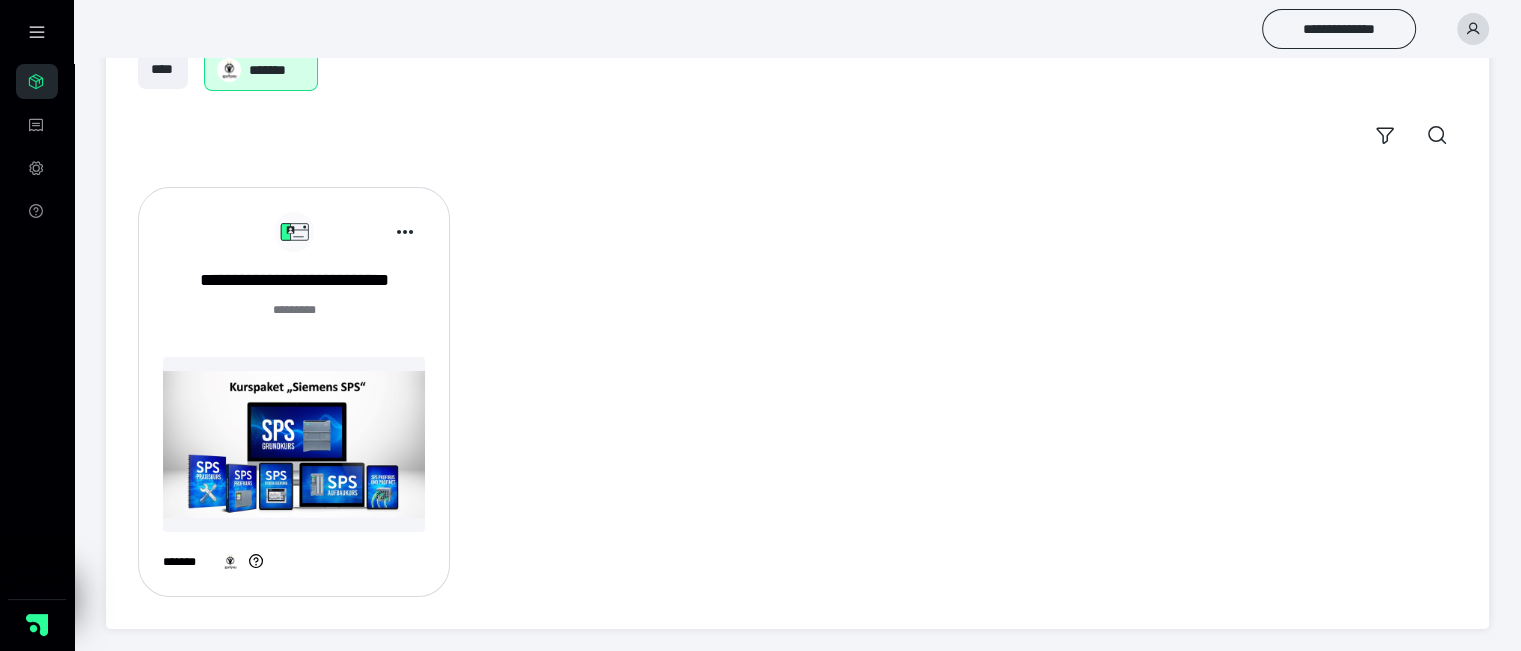 click at bounding box center [294, 444] 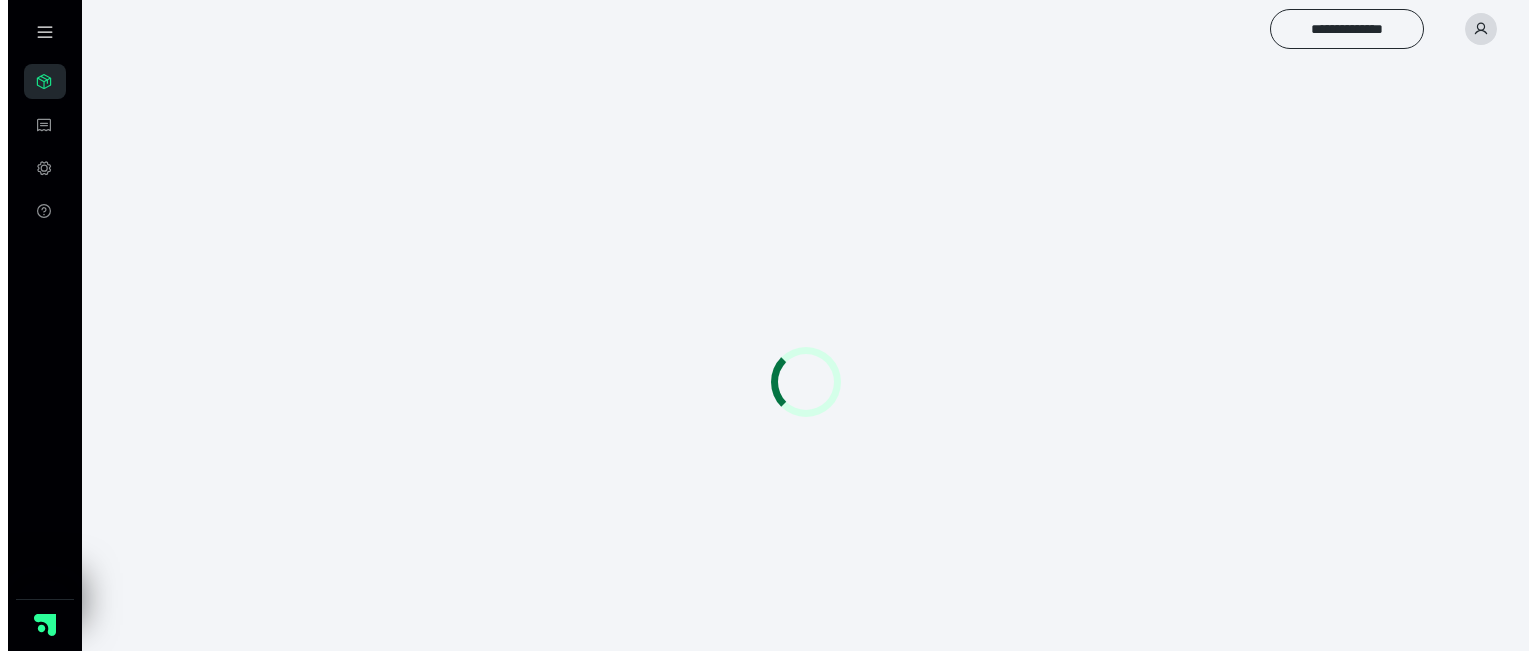 scroll, scrollTop: 0, scrollLeft: 0, axis: both 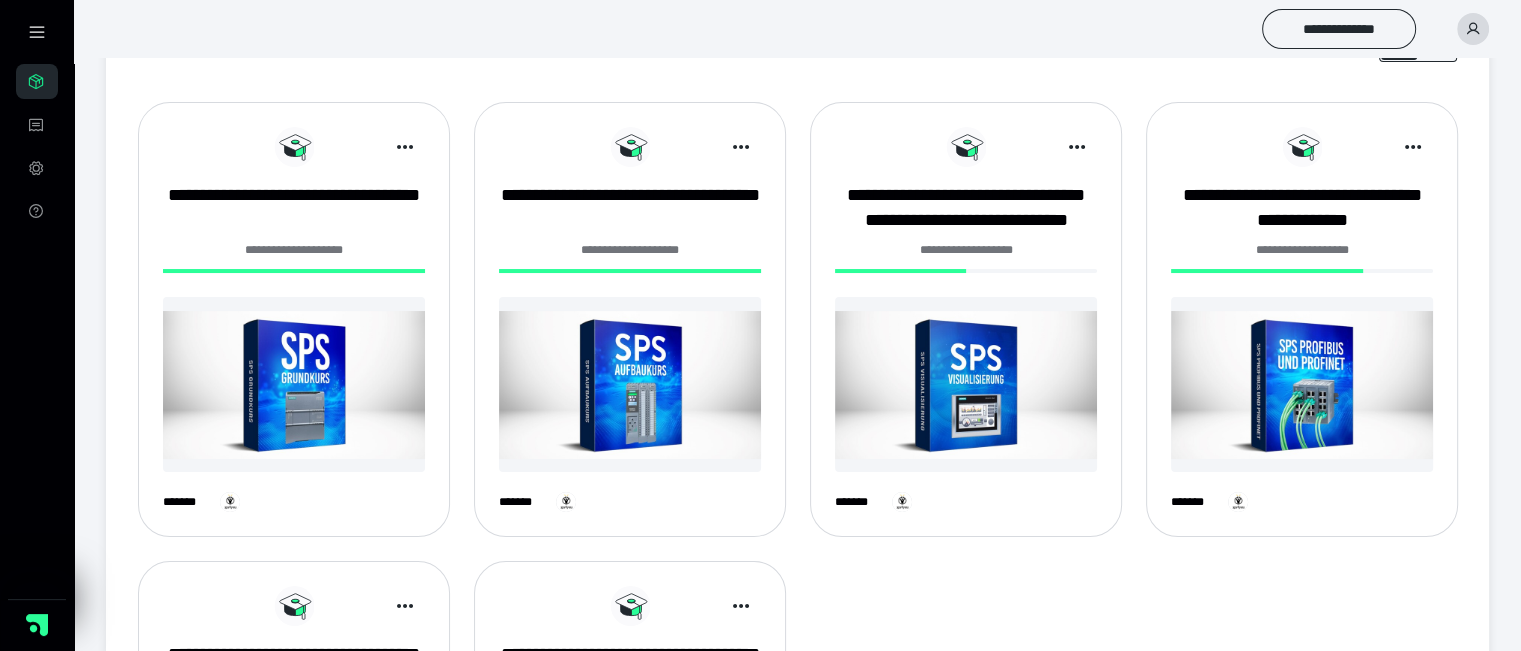 click at bounding box center [630, 384] 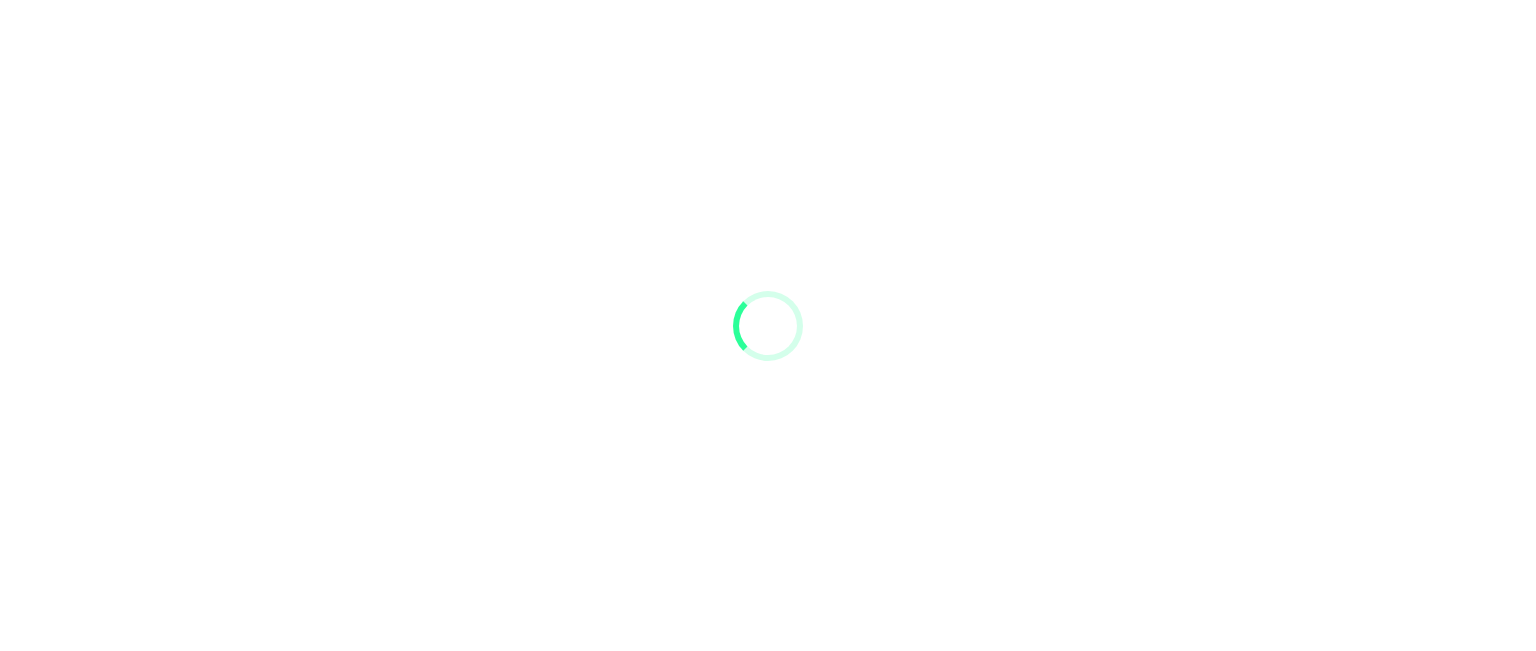 scroll, scrollTop: 0, scrollLeft: 0, axis: both 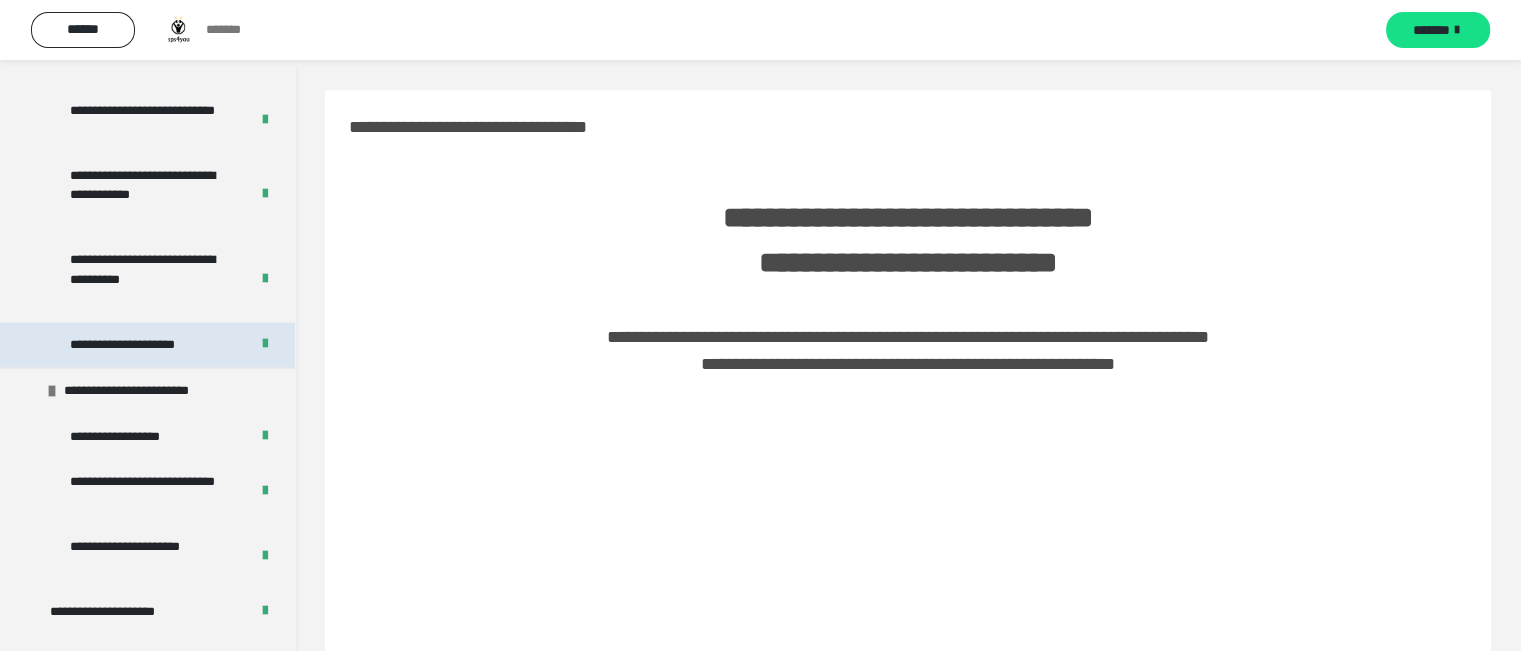 click on "**********" at bounding box center [142, 345] 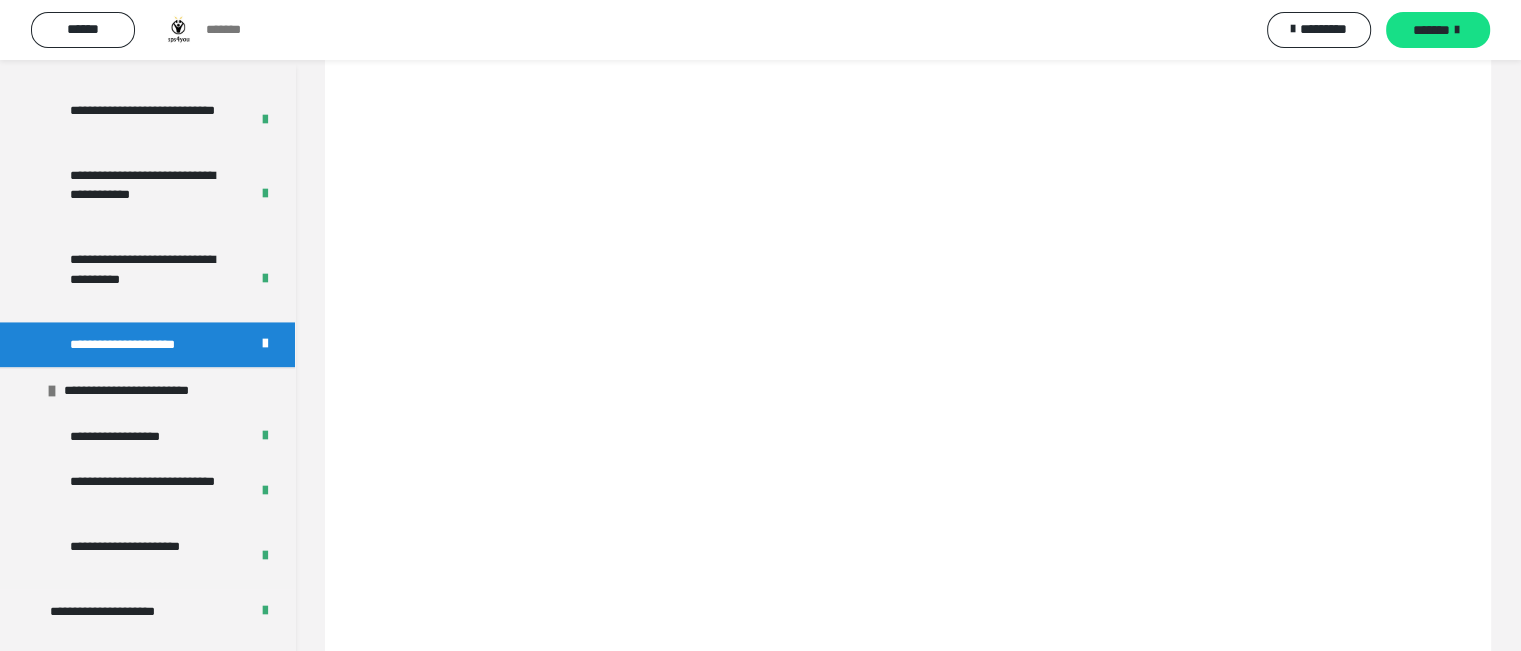 scroll, scrollTop: 300, scrollLeft: 0, axis: vertical 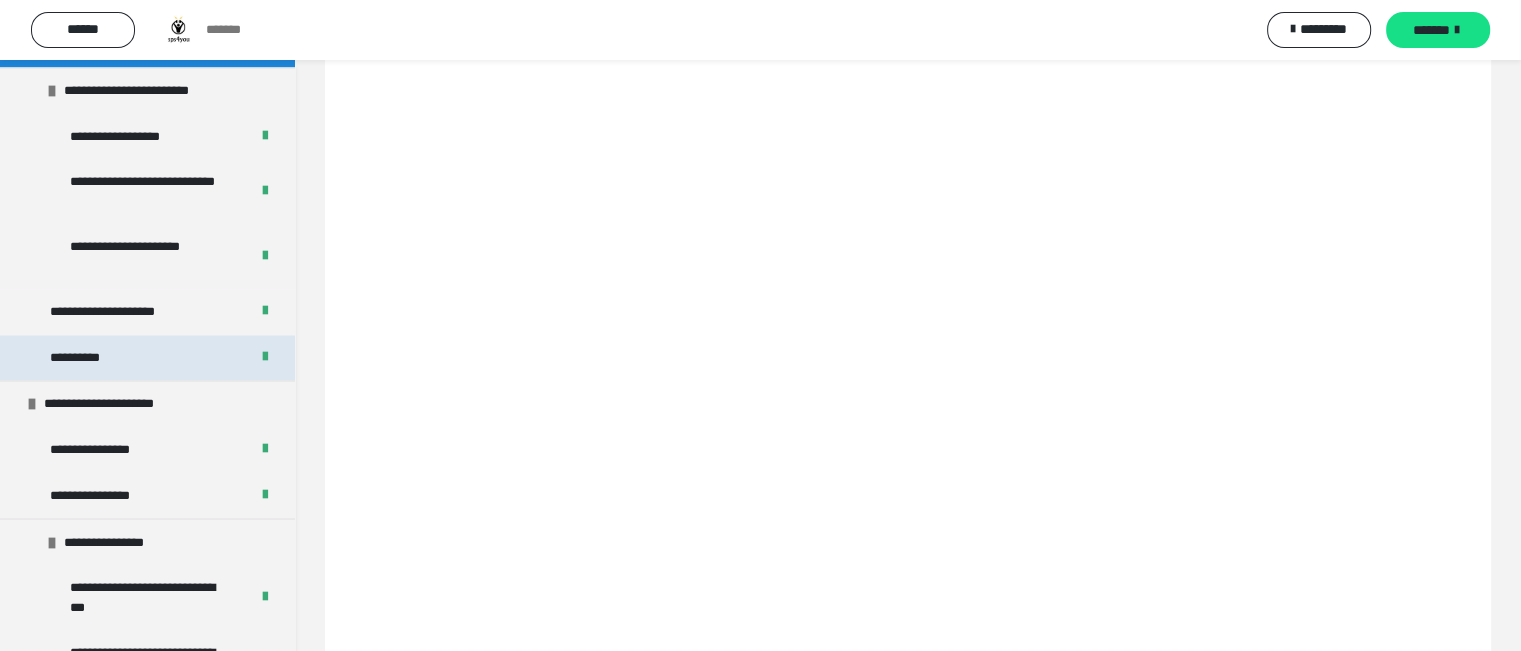 click on "**********" at bounding box center (79, 358) 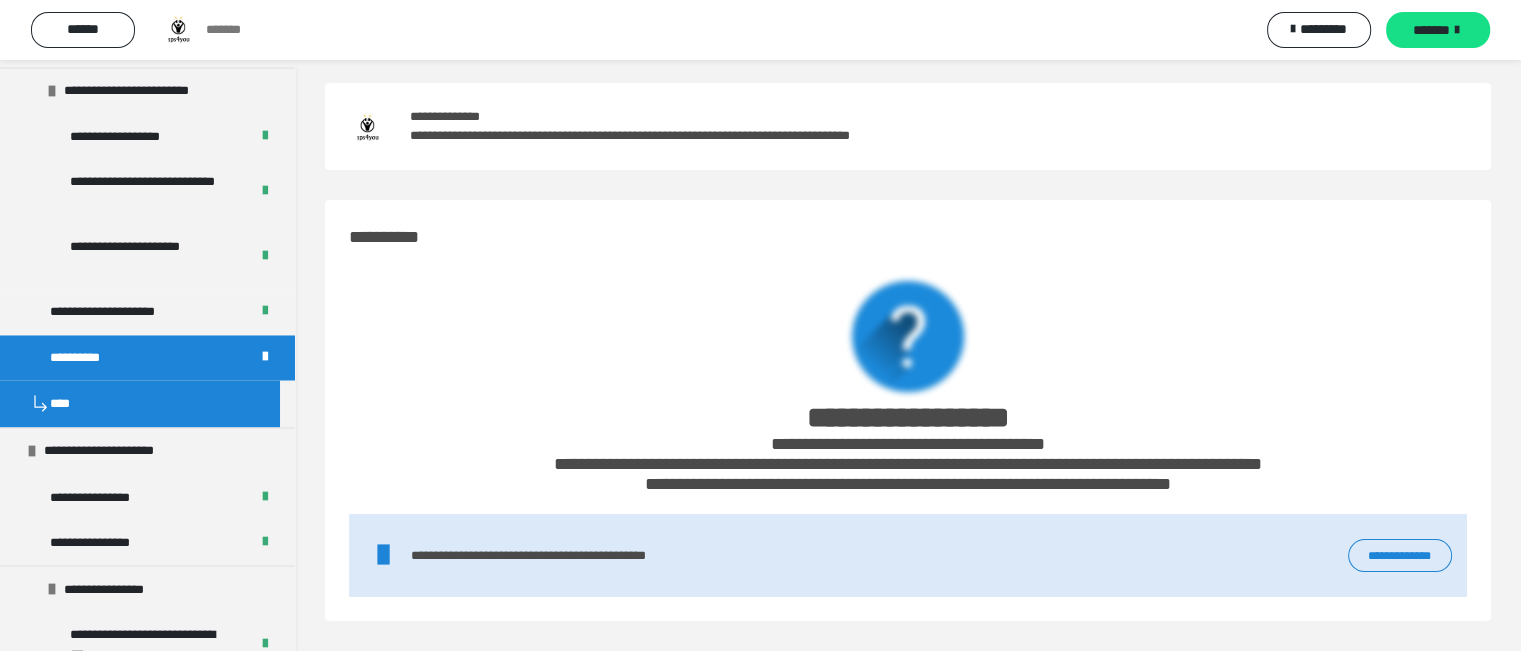 scroll, scrollTop: 132, scrollLeft: 0, axis: vertical 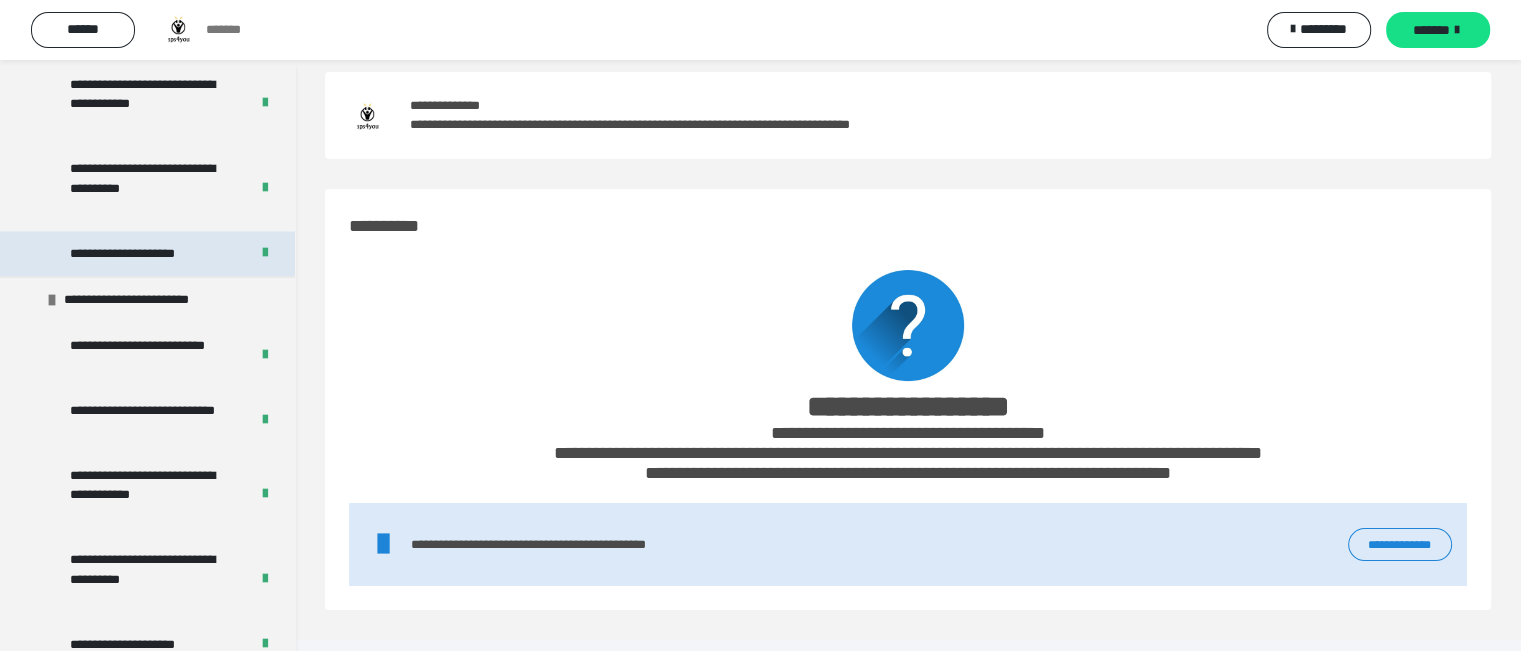 click on "**********" at bounding box center [142, 254] 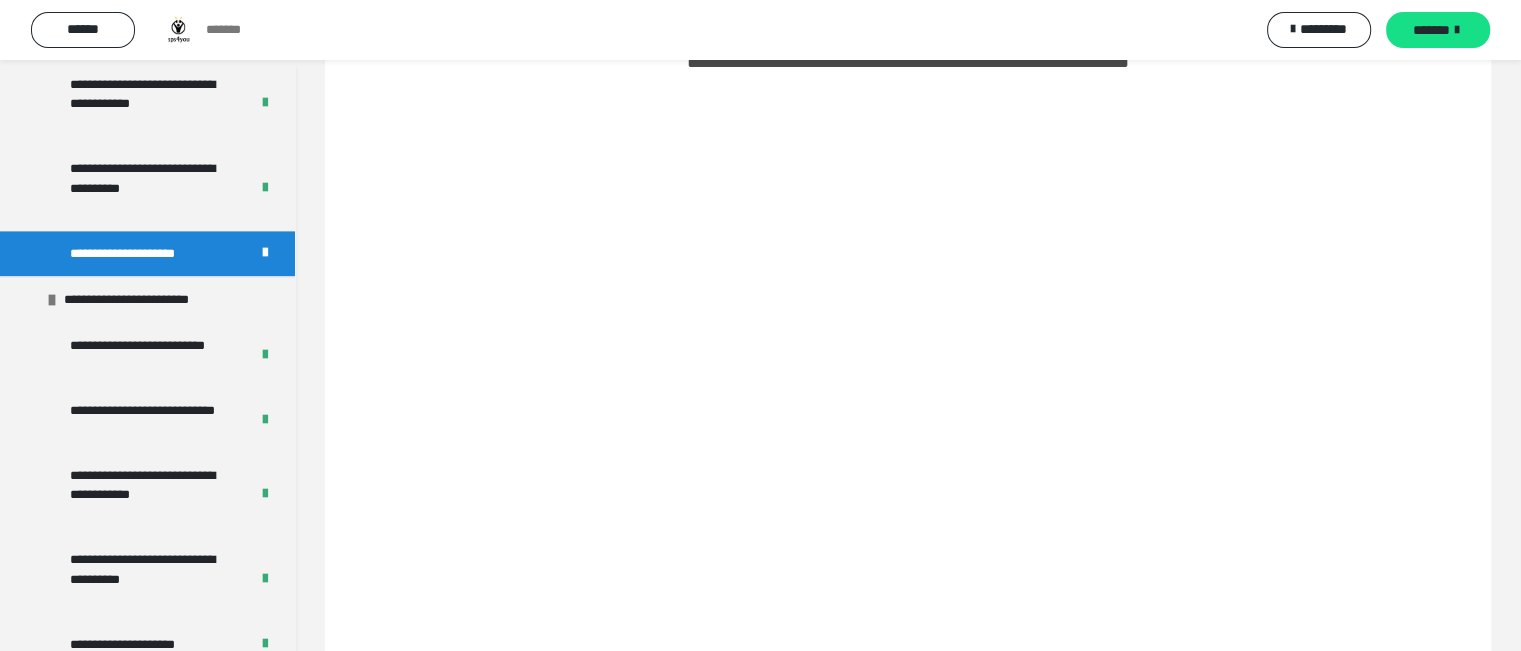 scroll, scrollTop: 300, scrollLeft: 0, axis: vertical 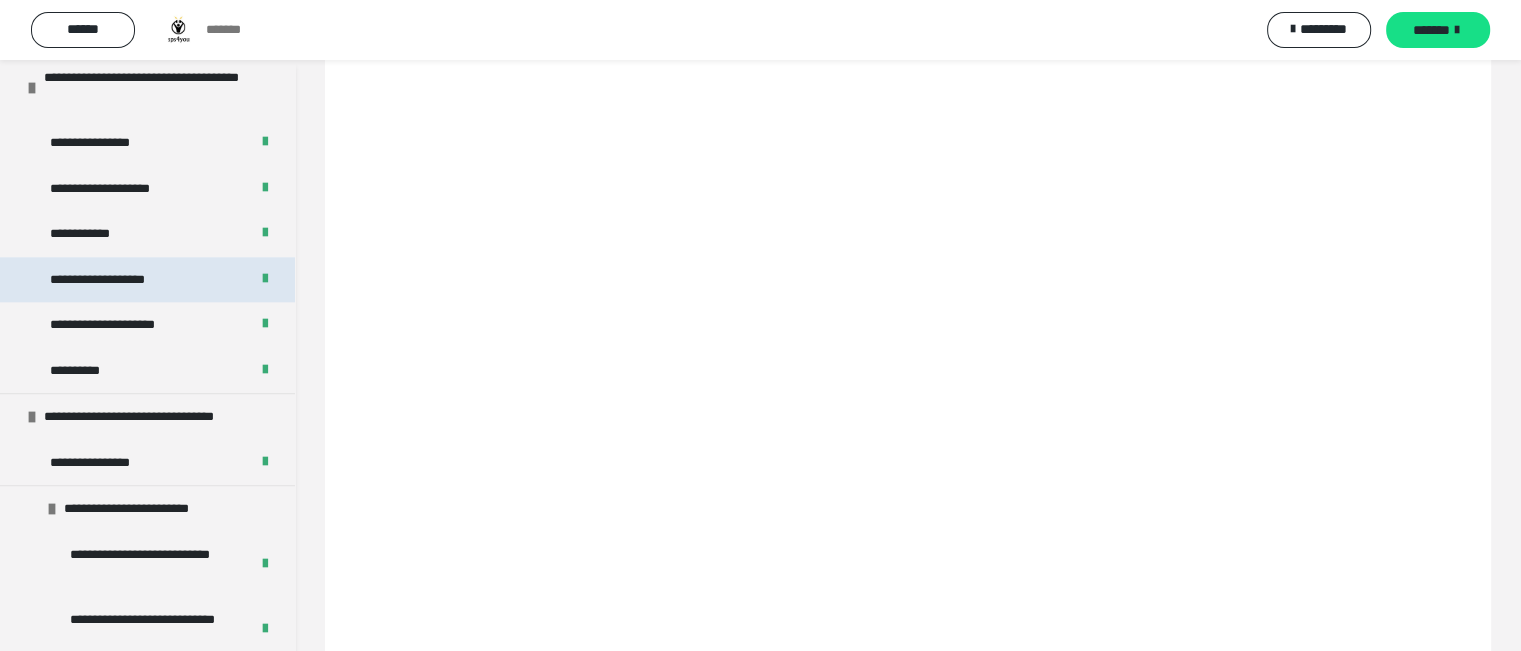 click on "**********" at bounding box center (119, 280) 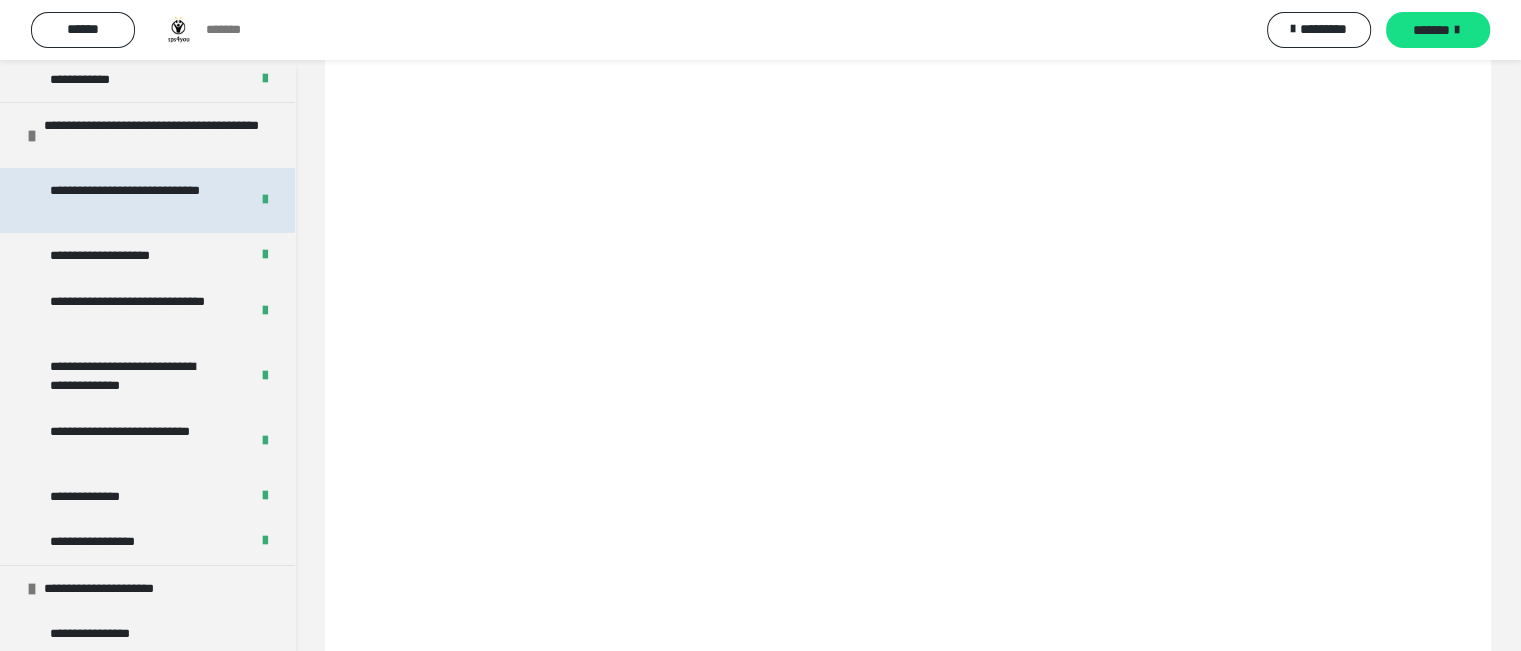 scroll, scrollTop: 7164, scrollLeft: 0, axis: vertical 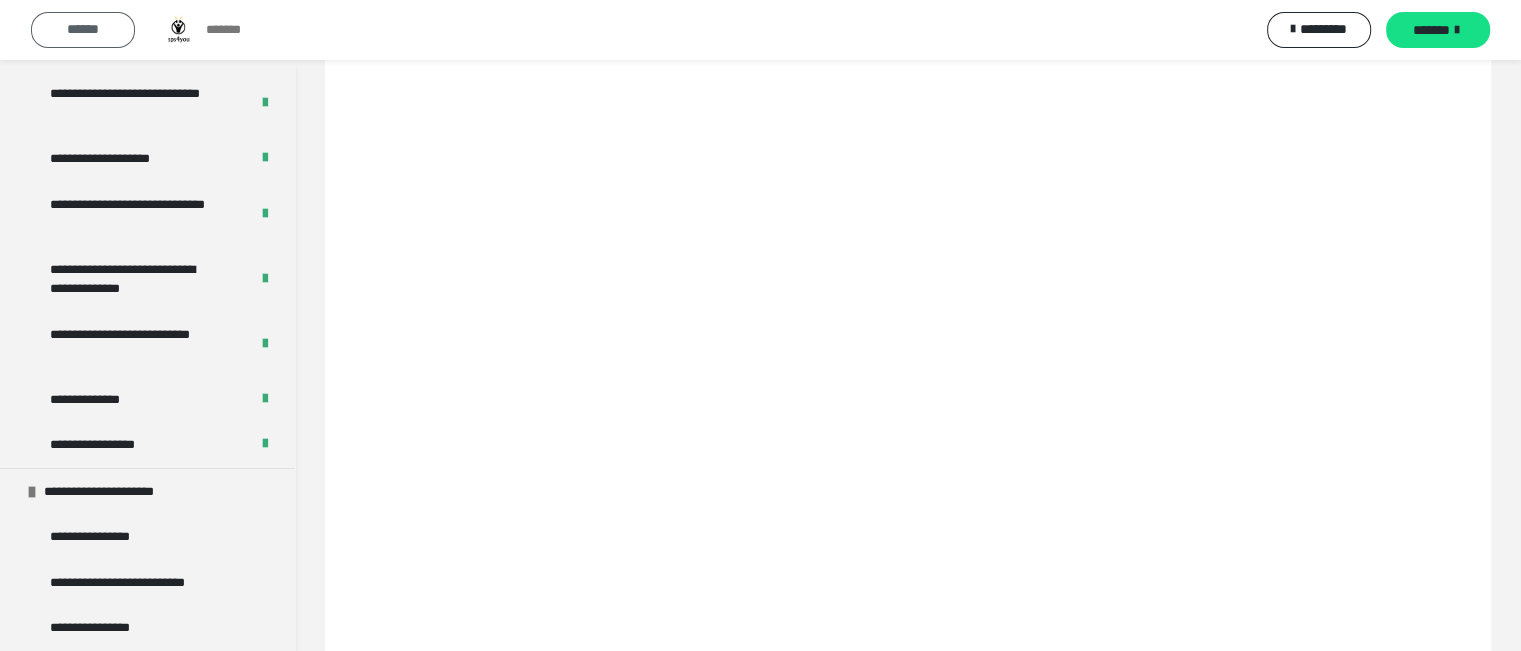 click on "******" at bounding box center [83, 29] 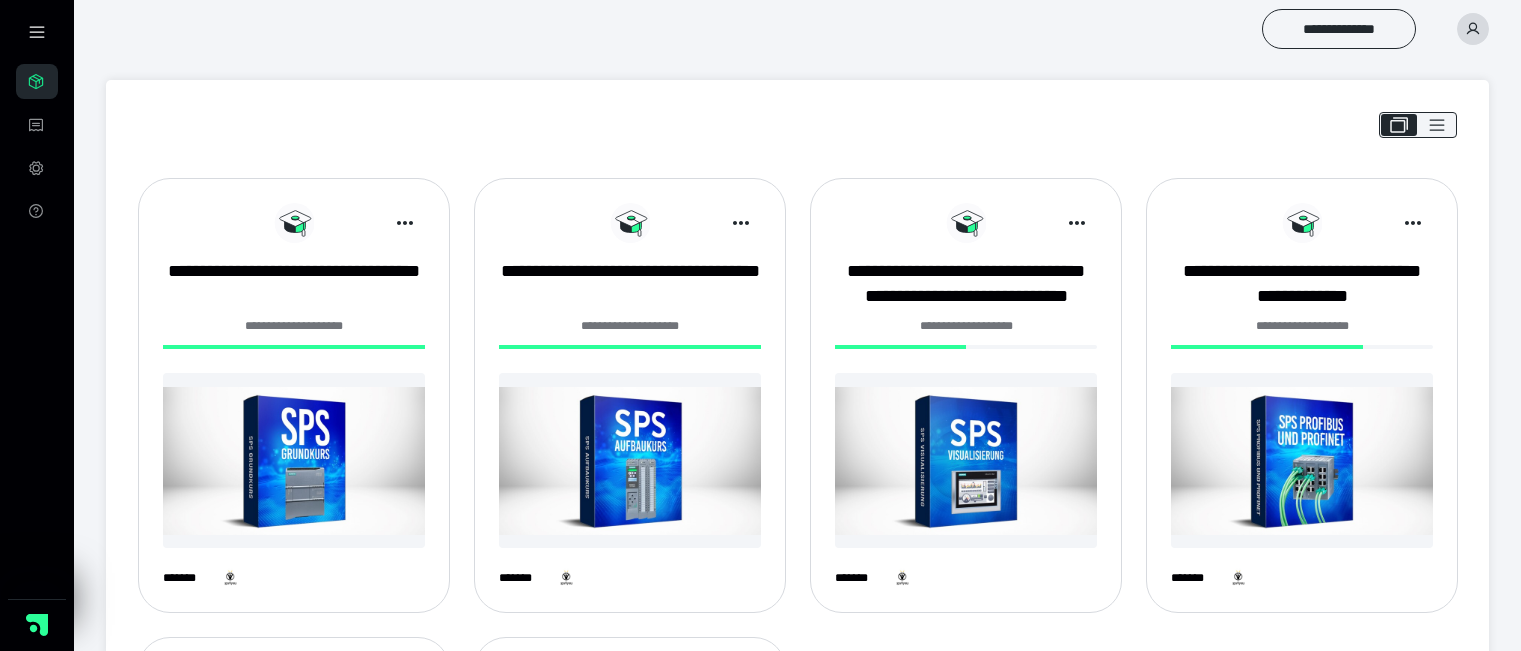 scroll, scrollTop: 76, scrollLeft: 0, axis: vertical 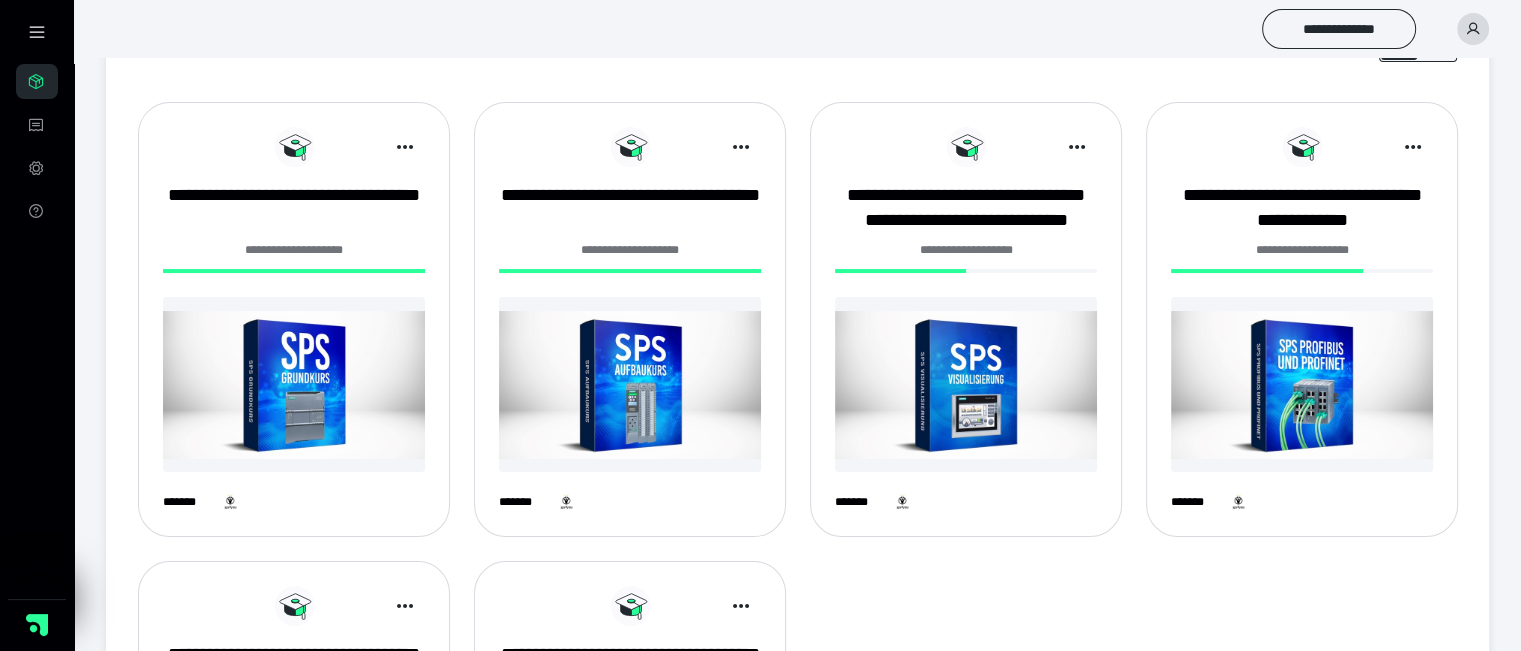 click at bounding box center [294, 384] 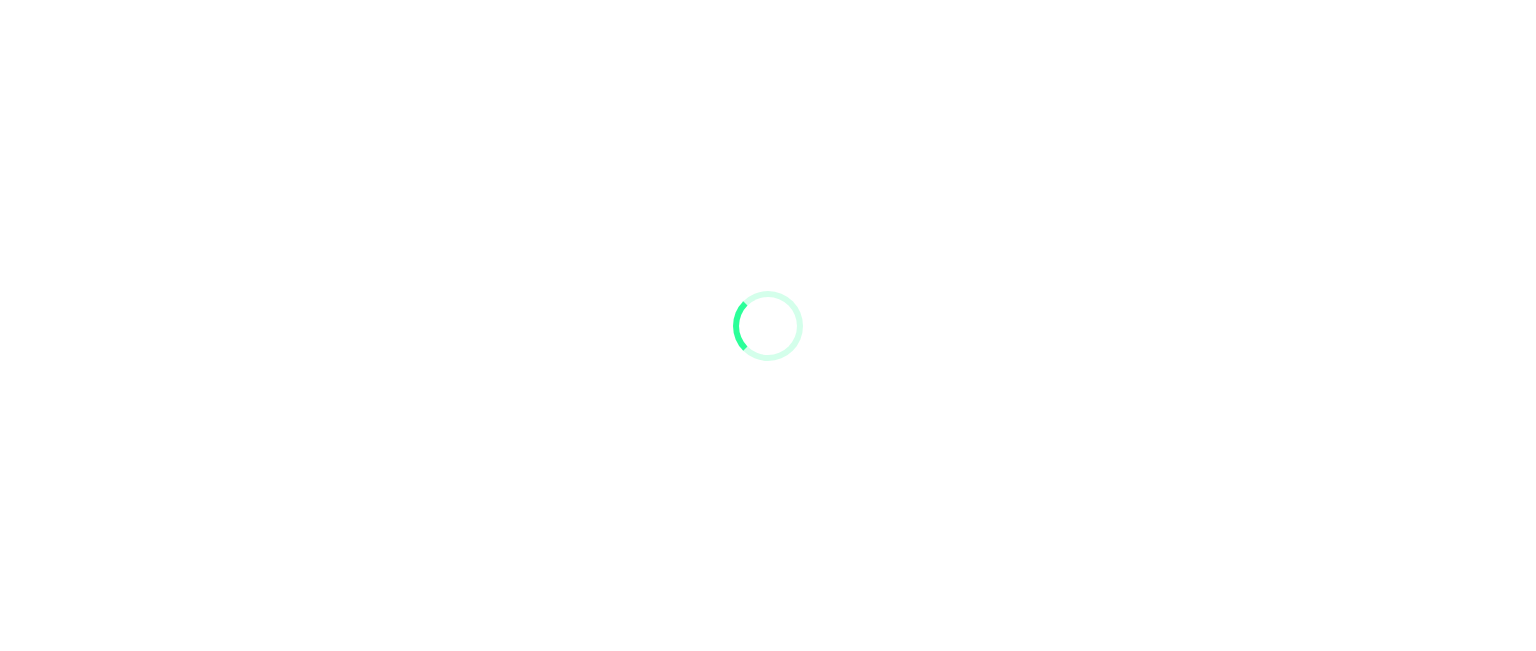 scroll, scrollTop: 0, scrollLeft: 0, axis: both 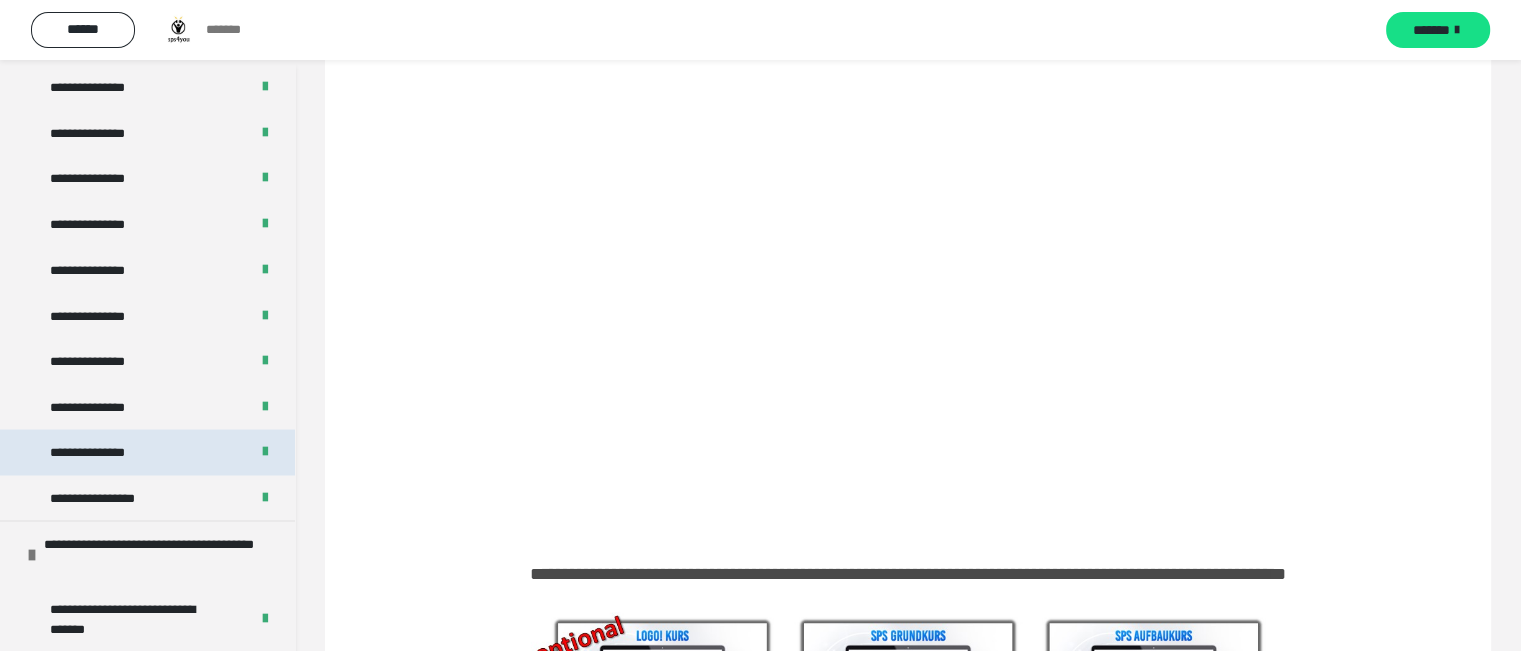 click on "**********" at bounding box center (98, 452) 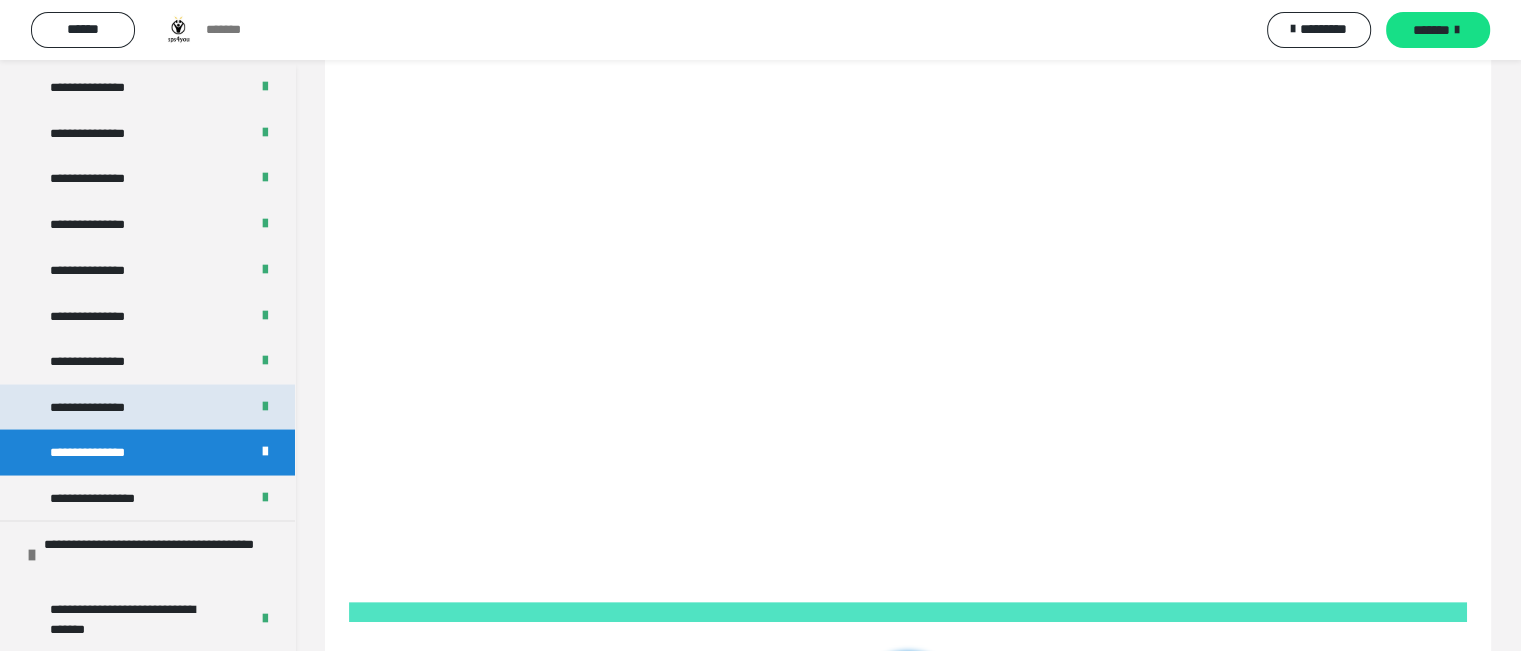click on "**********" at bounding box center [99, 407] 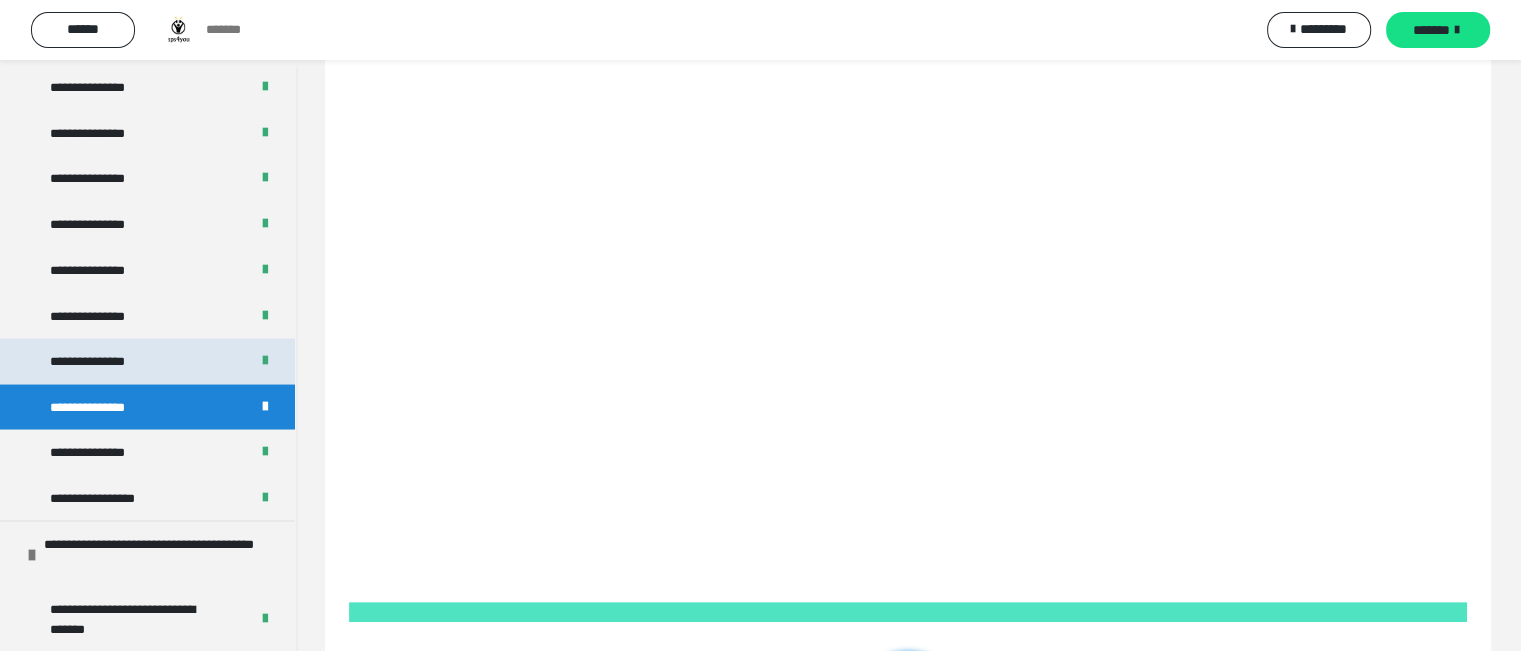 click on "**********" at bounding box center [98, 361] 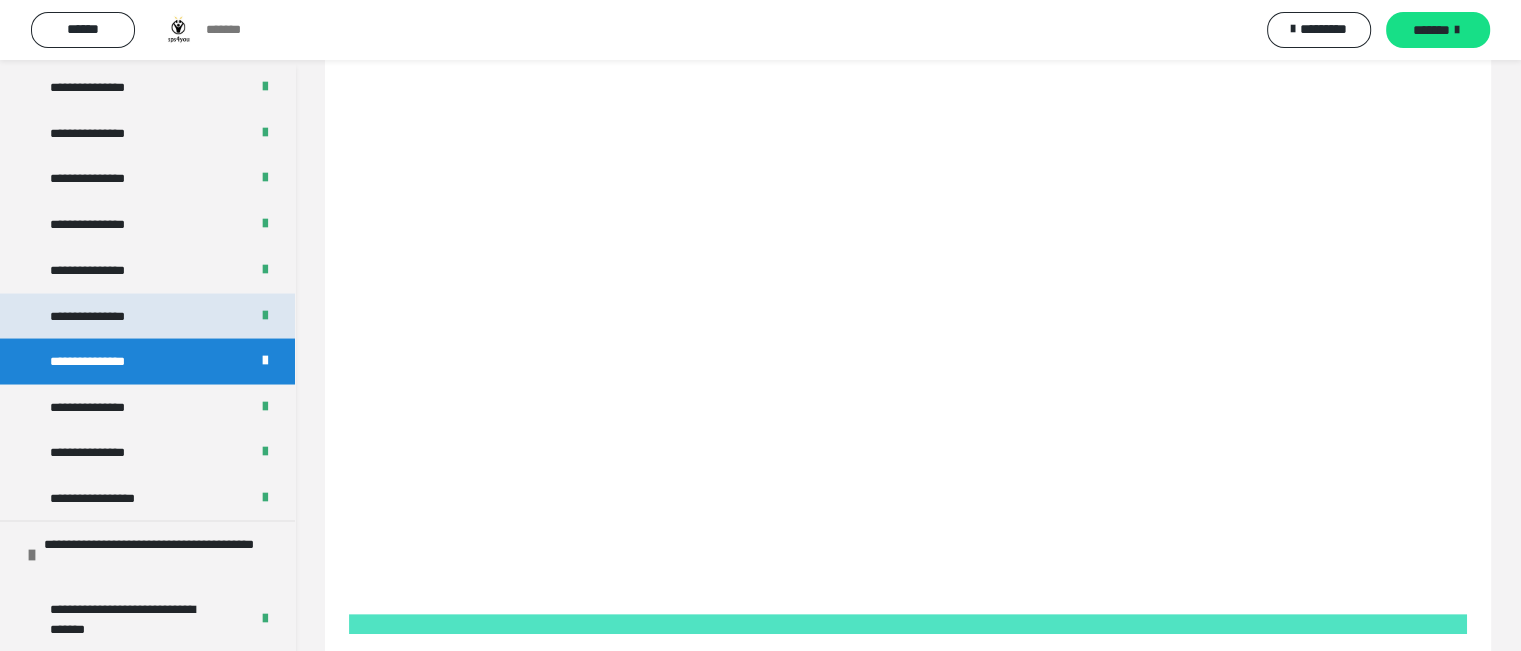 click on "**********" at bounding box center (98, 316) 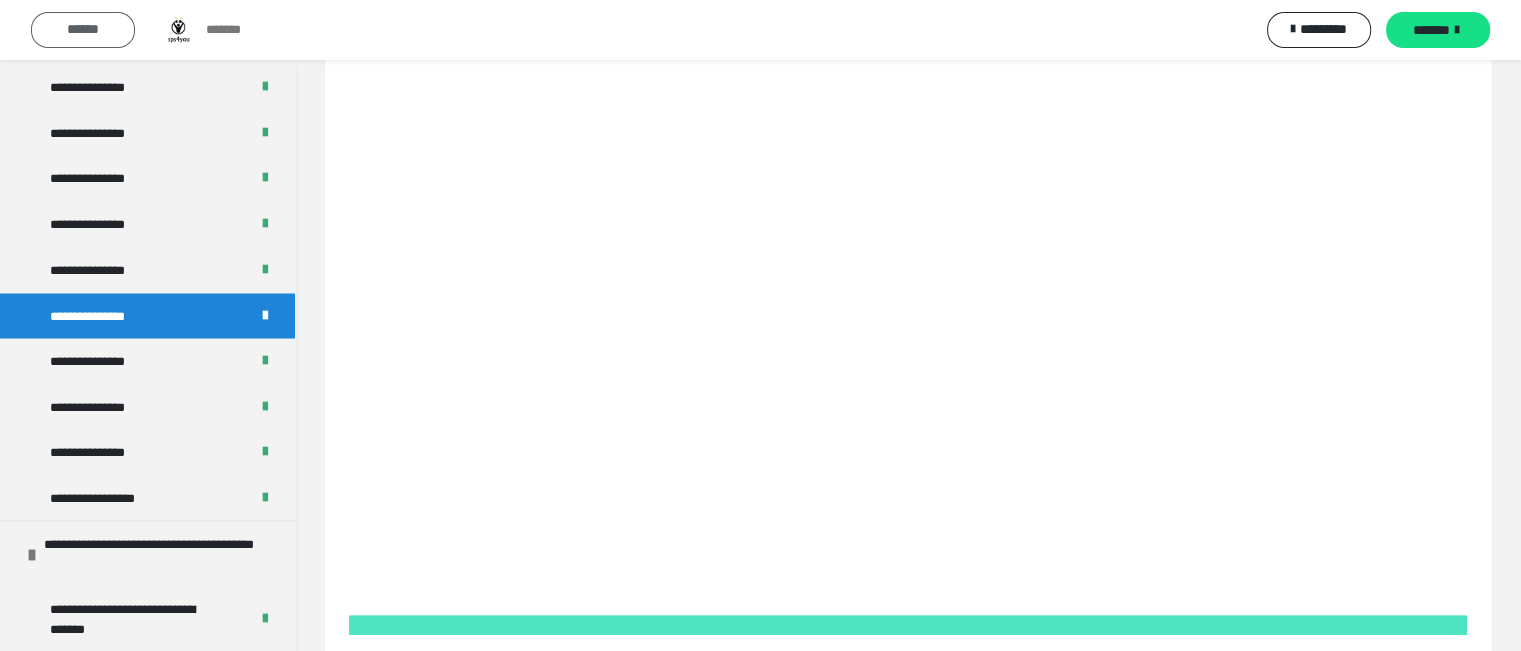 click on "******" at bounding box center (83, 29) 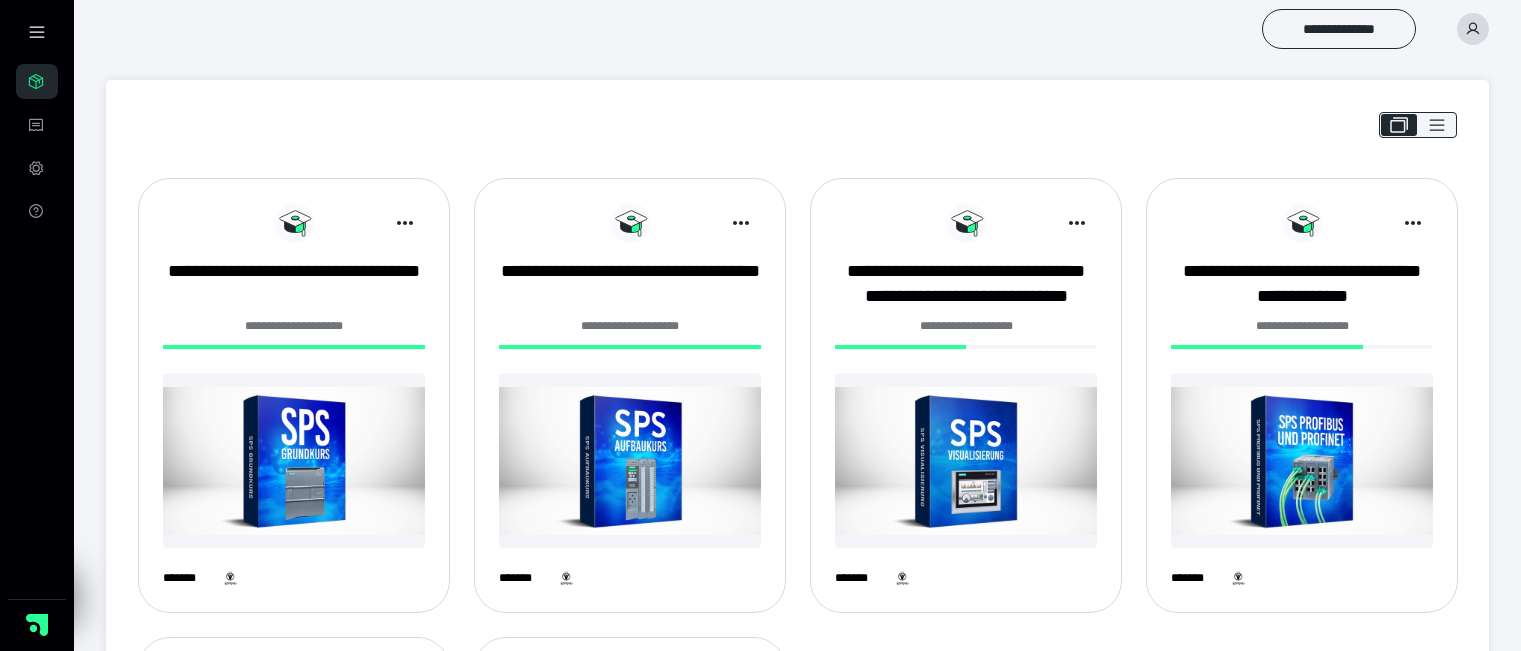 scroll, scrollTop: 76, scrollLeft: 0, axis: vertical 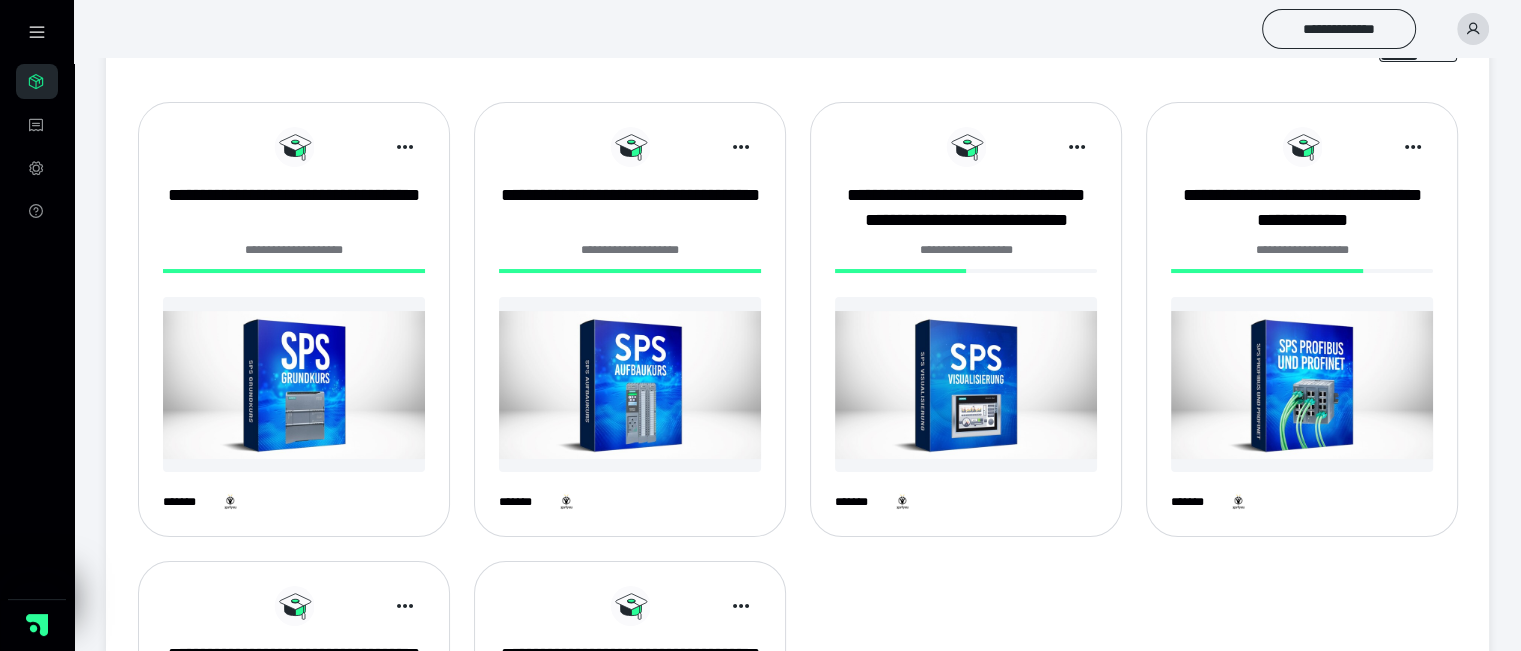 click at bounding box center (630, 384) 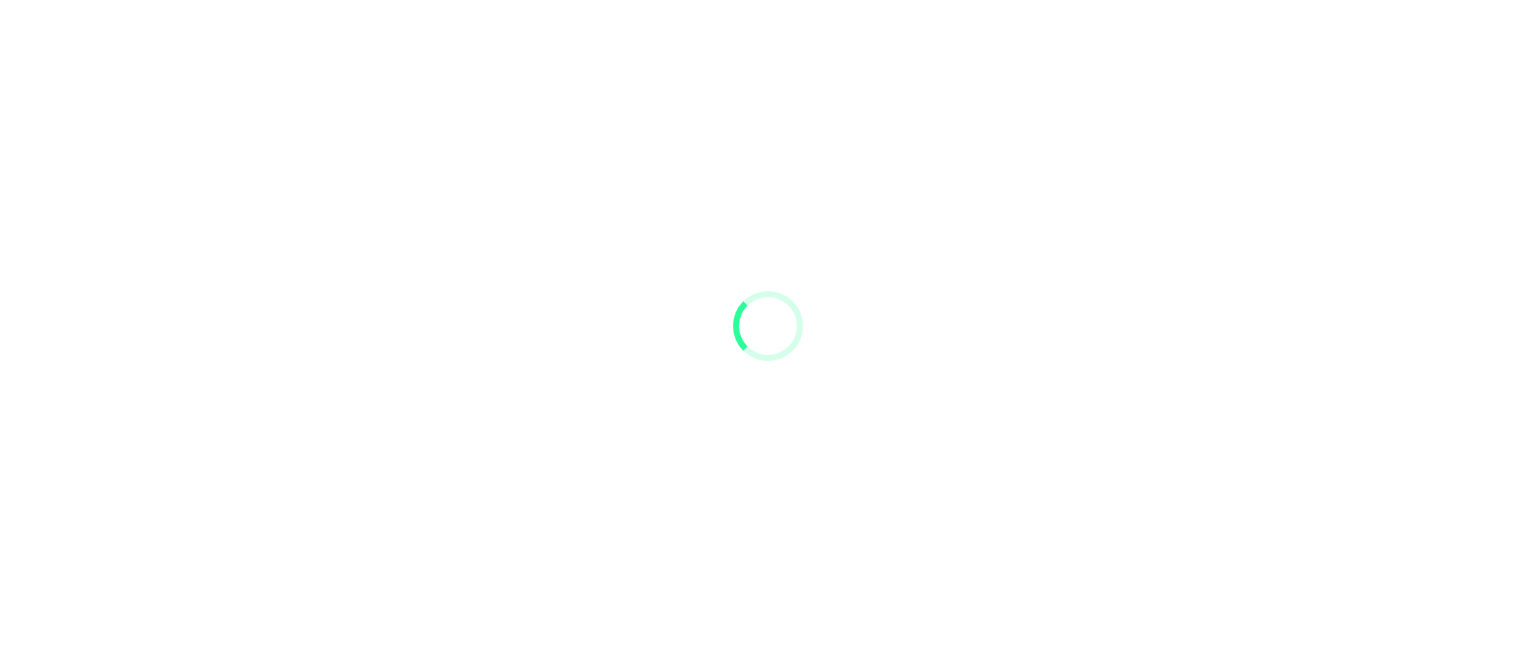 scroll, scrollTop: 0, scrollLeft: 0, axis: both 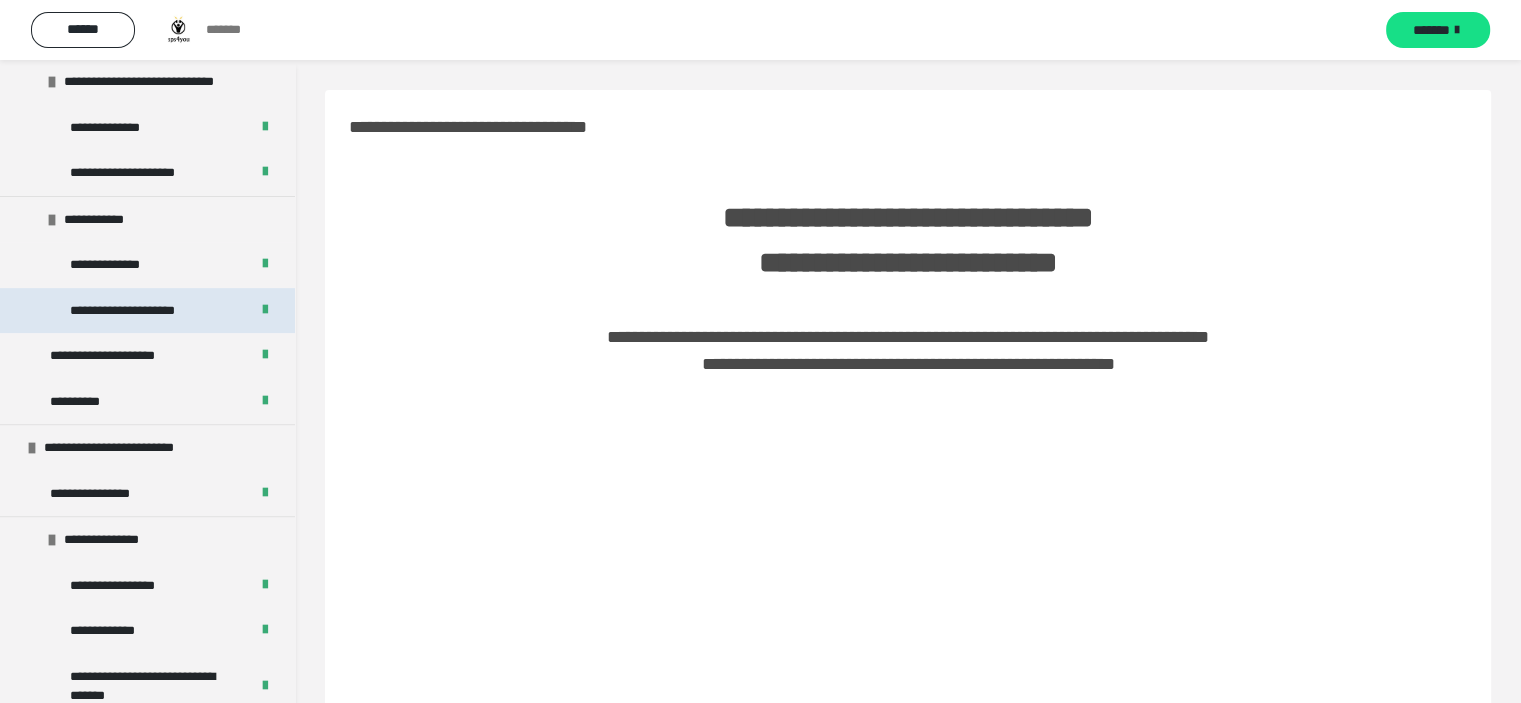 click on "**********" at bounding box center (141, 311) 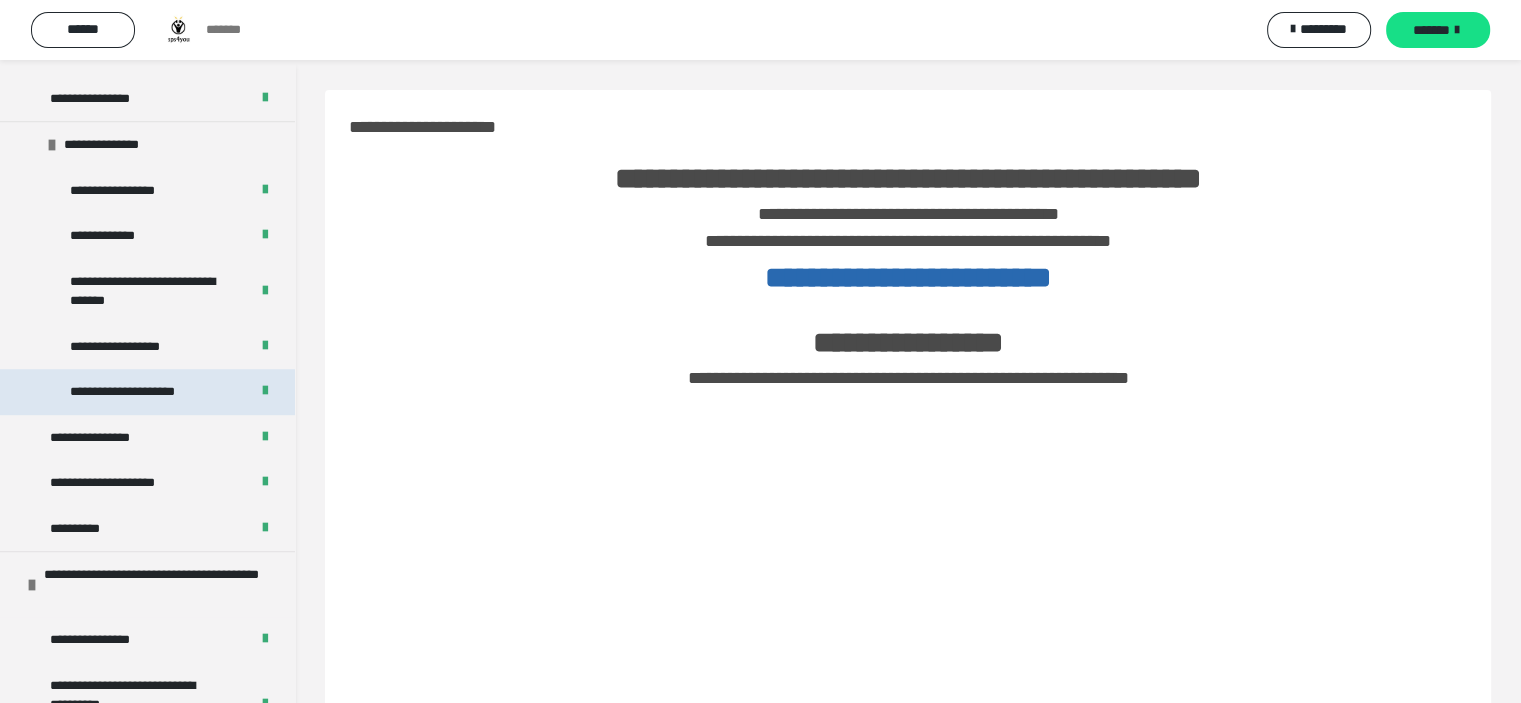 scroll, scrollTop: 1200, scrollLeft: 0, axis: vertical 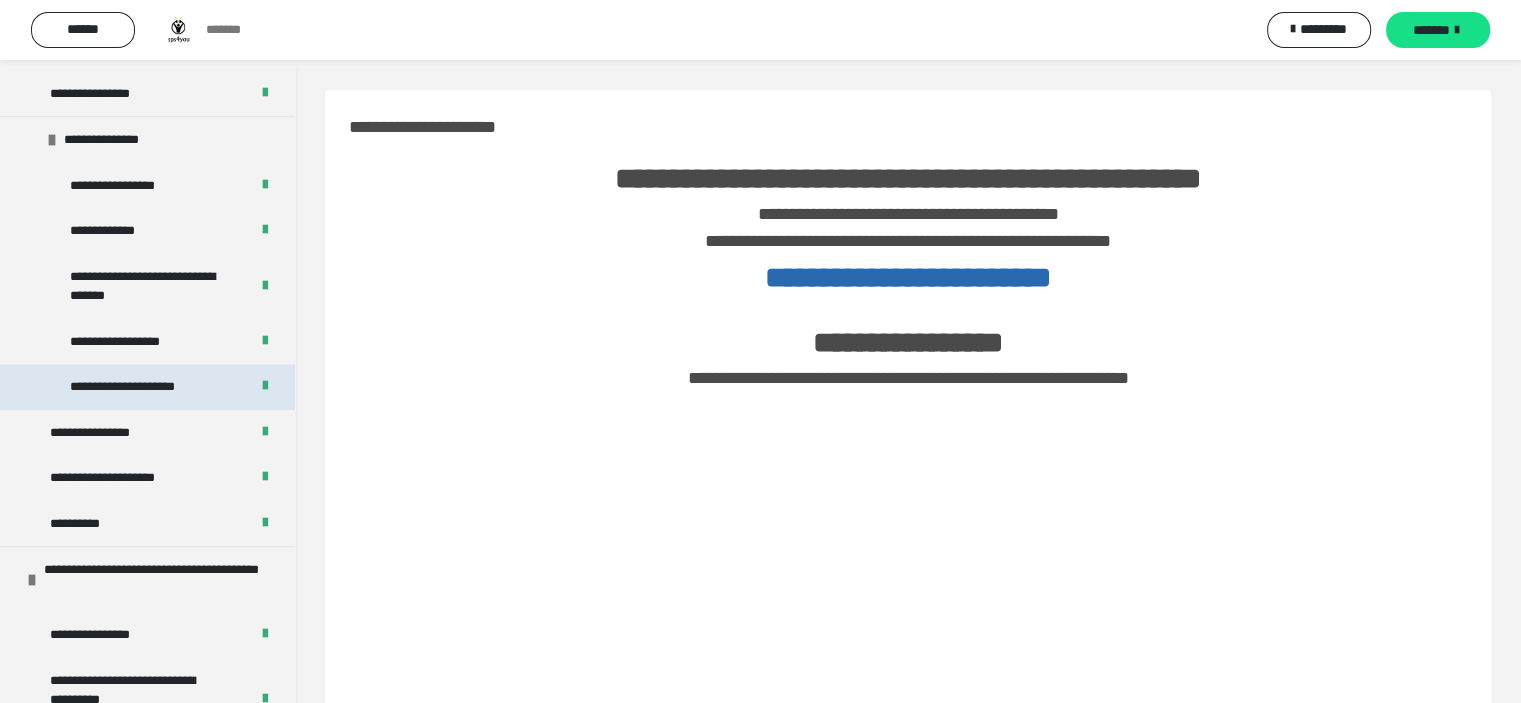 click on "**********" at bounding box center (143, 387) 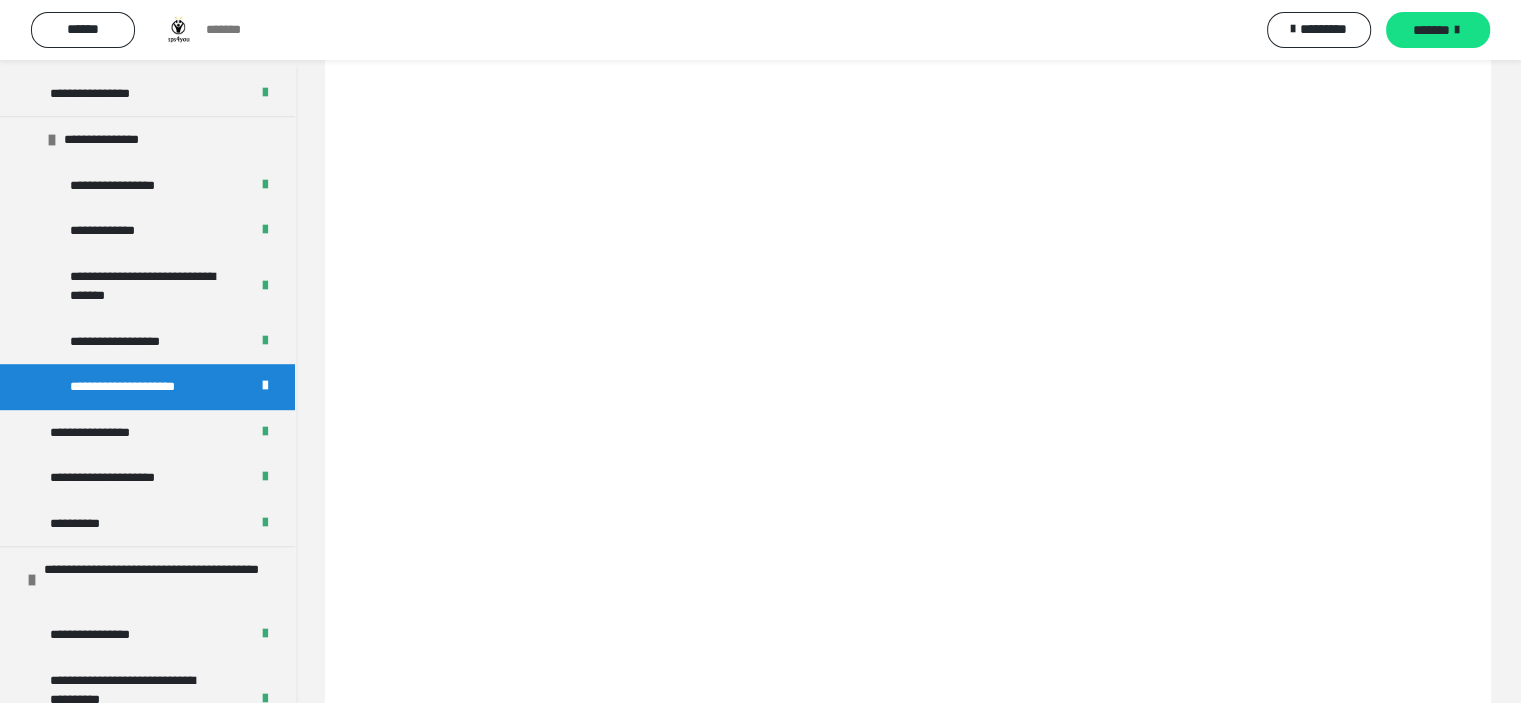 scroll, scrollTop: 400, scrollLeft: 0, axis: vertical 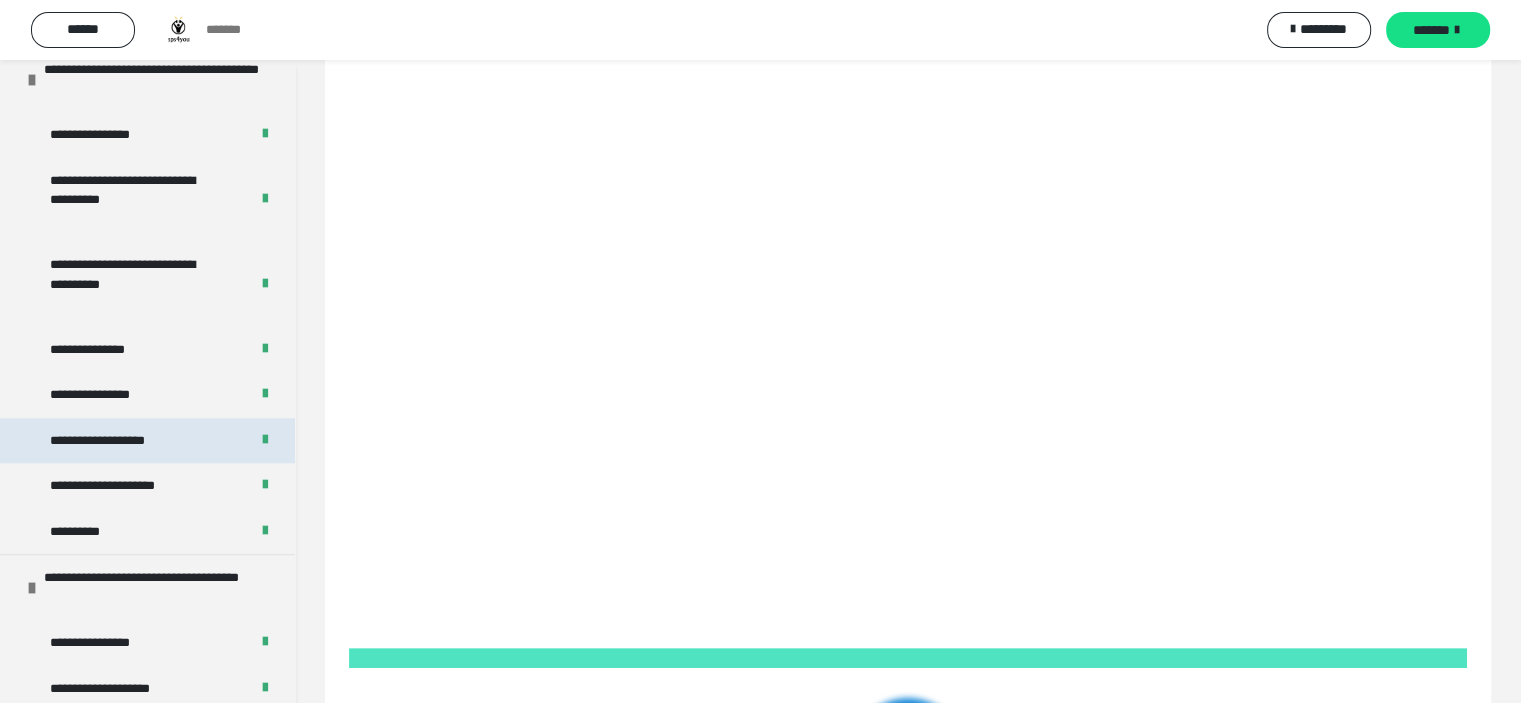 click on "**********" at bounding box center (117, 441) 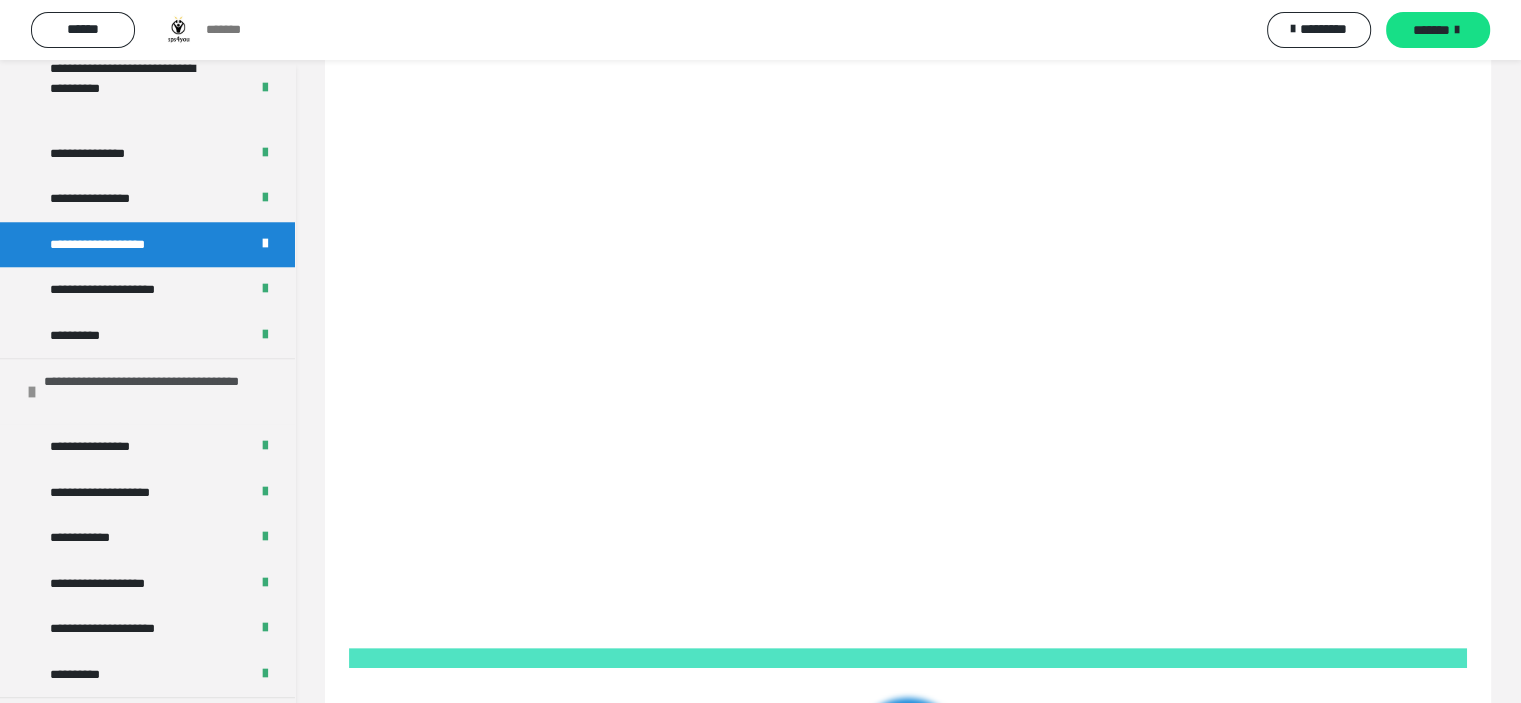 scroll, scrollTop: 2000, scrollLeft: 0, axis: vertical 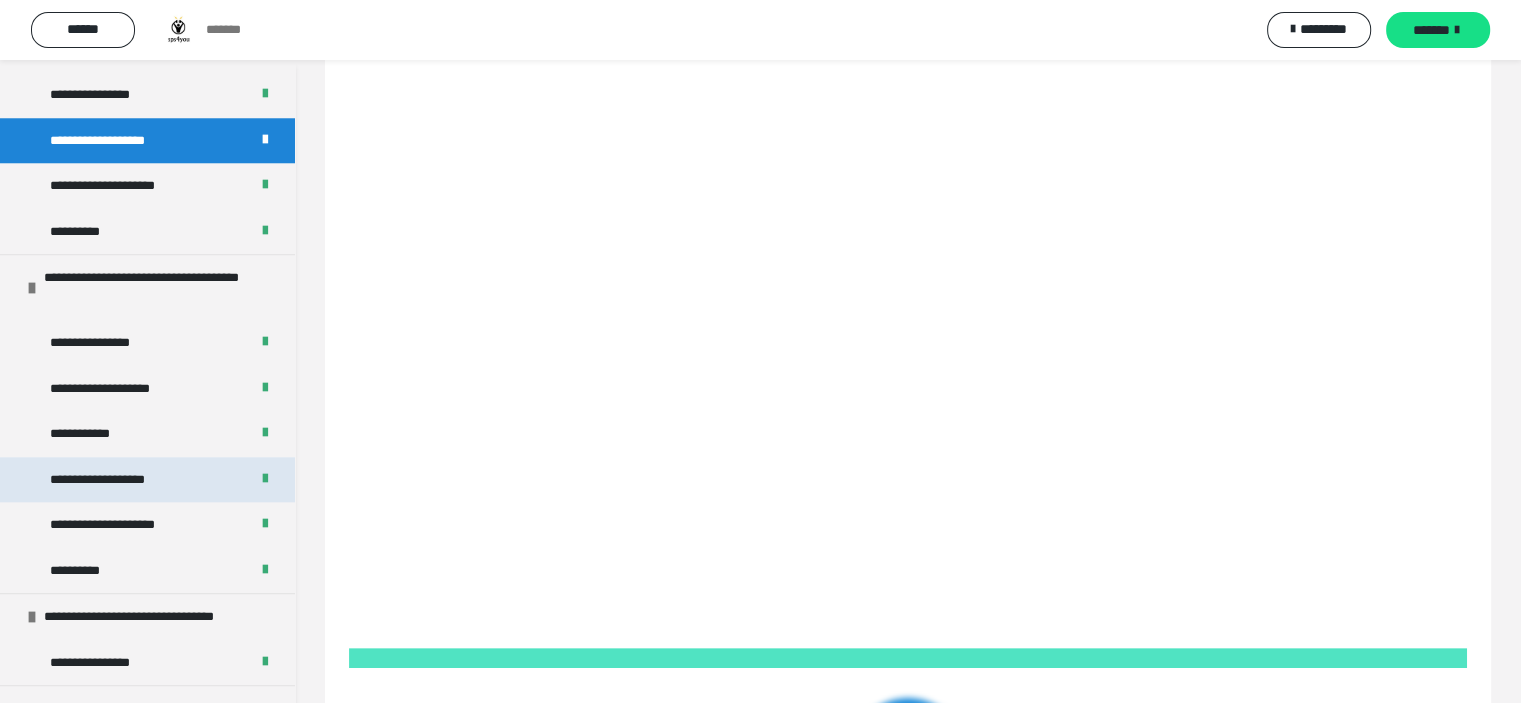 click on "**********" at bounding box center (119, 480) 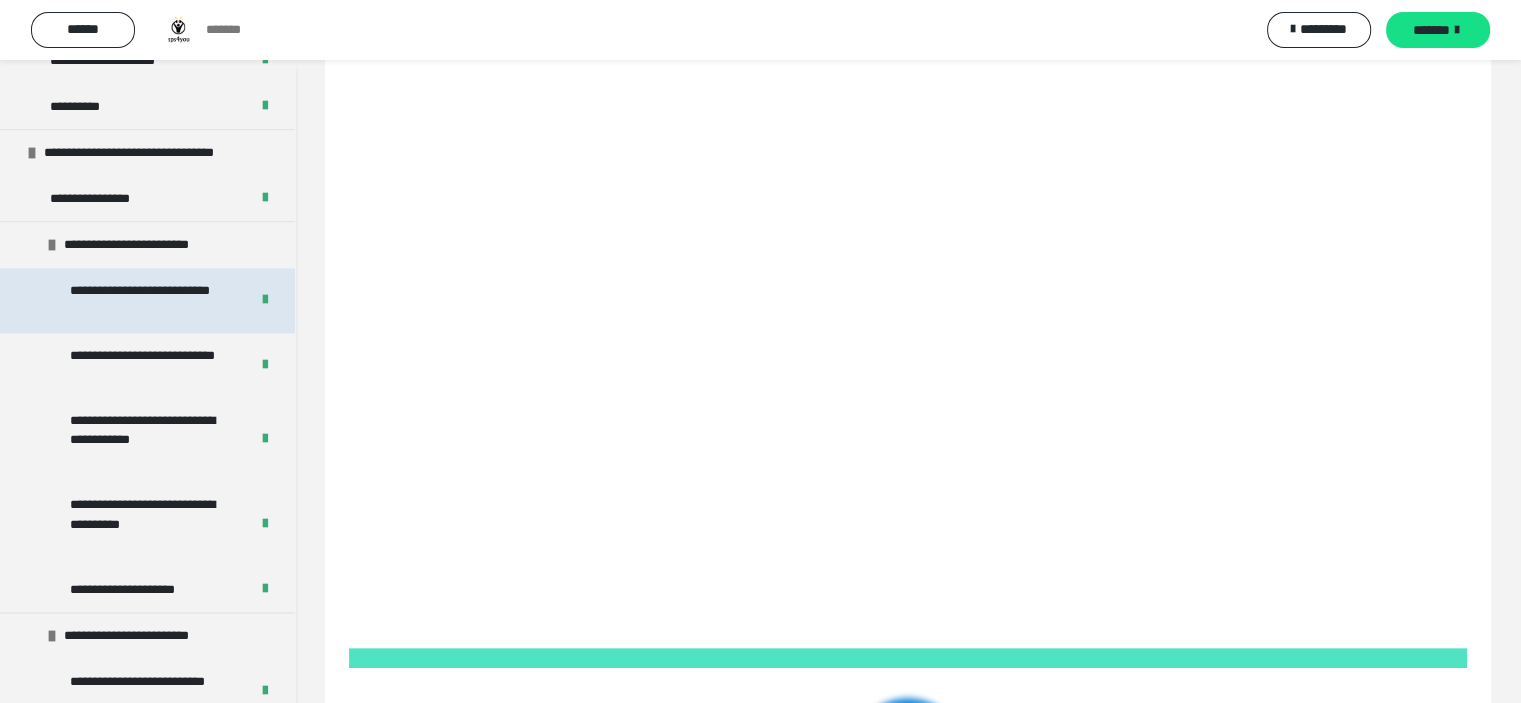 scroll, scrollTop: 2500, scrollLeft: 0, axis: vertical 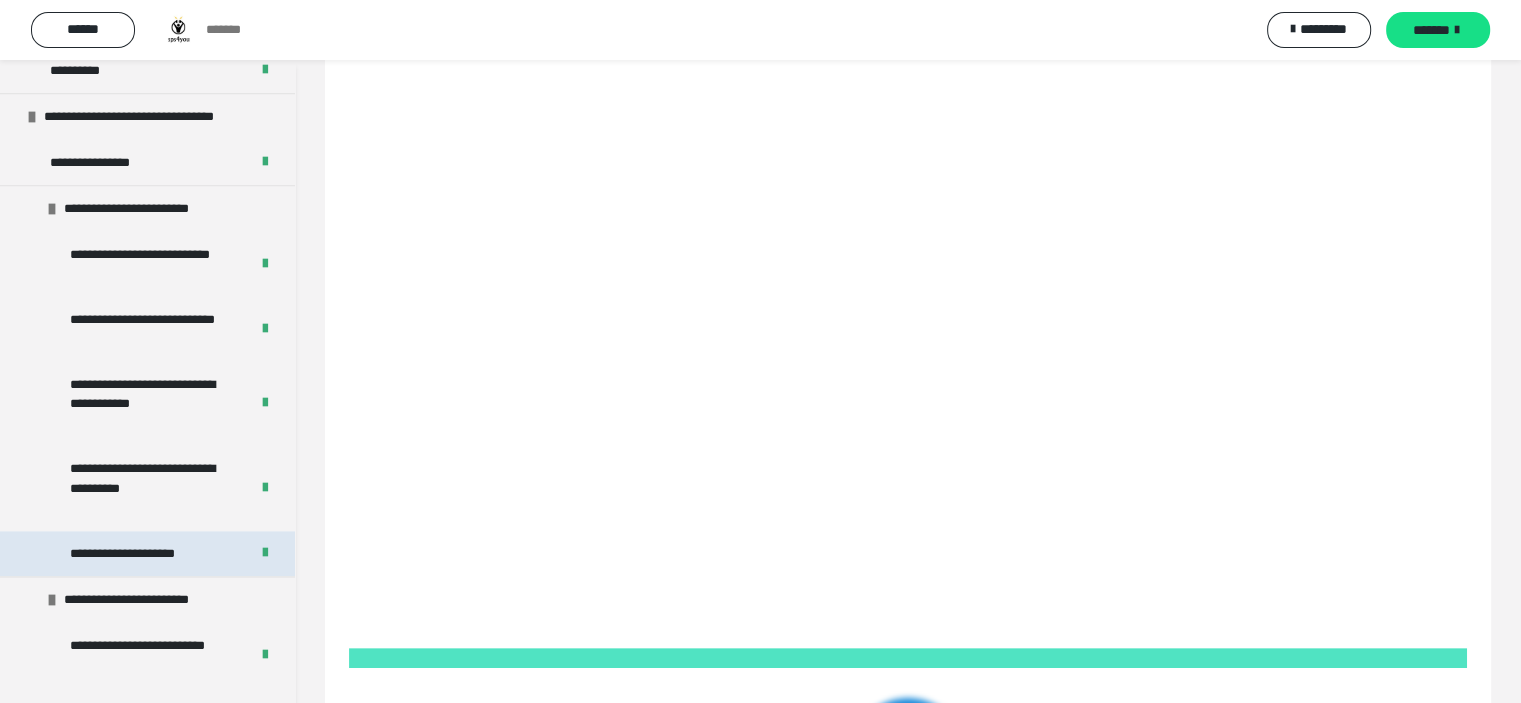 click on "**********" at bounding box center (142, 554) 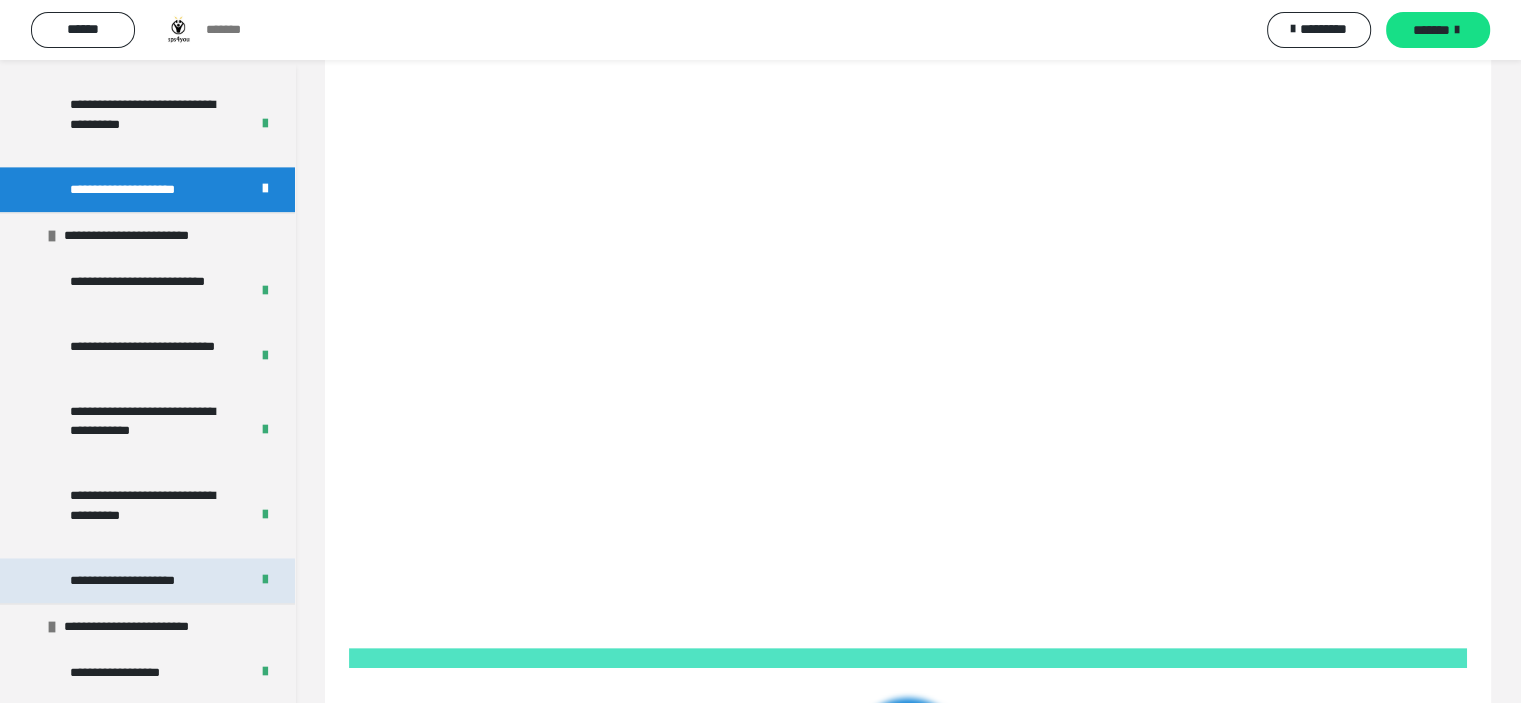scroll, scrollTop: 2900, scrollLeft: 0, axis: vertical 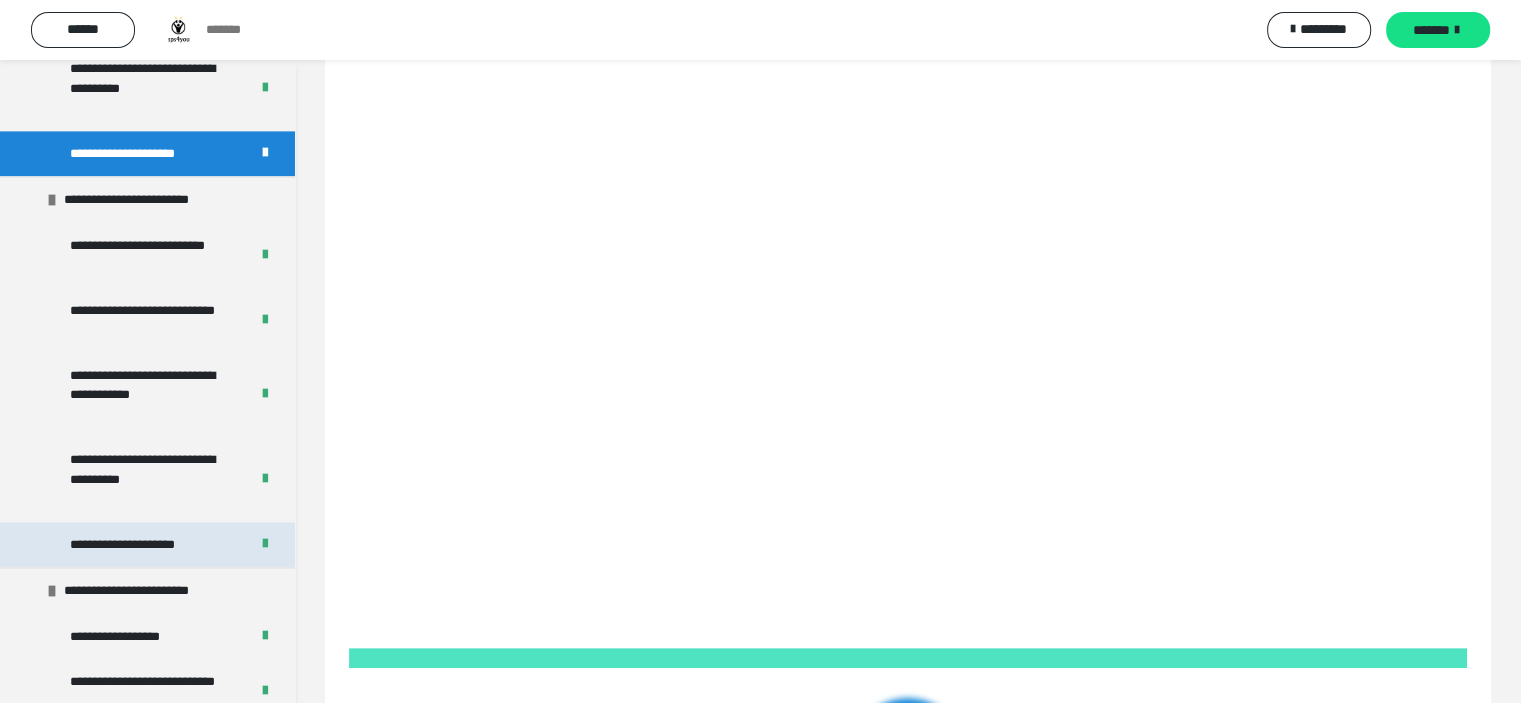 click on "**********" at bounding box center (142, 545) 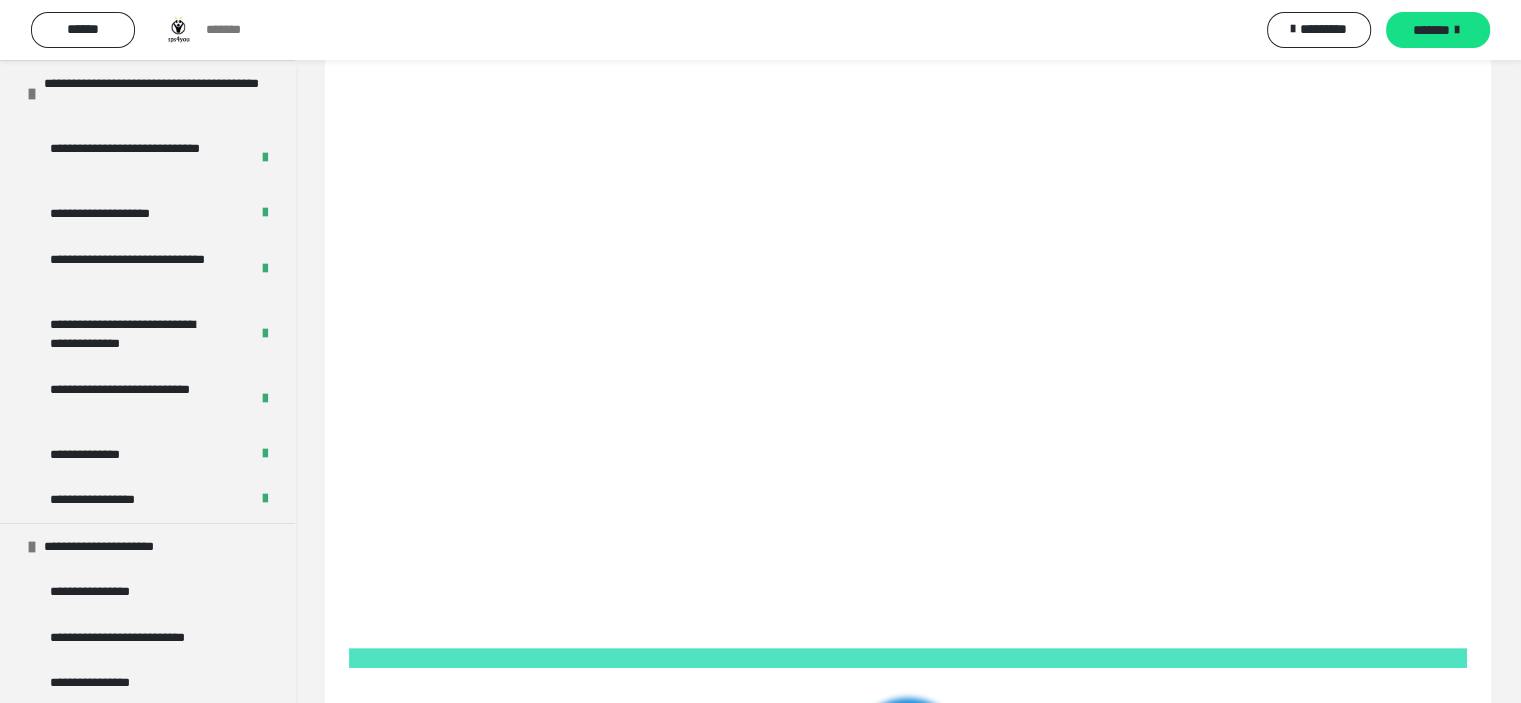 scroll, scrollTop: 7112, scrollLeft: 0, axis: vertical 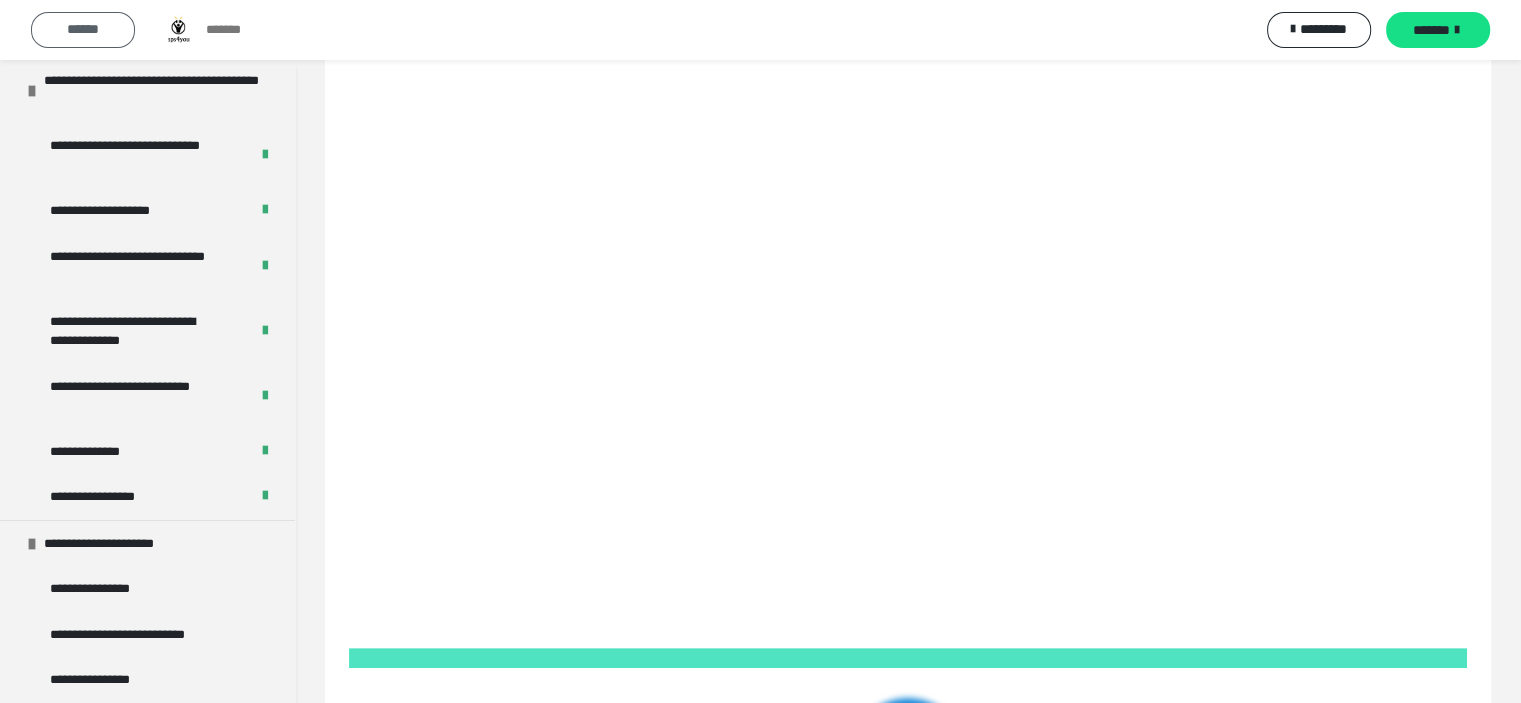 click on "******" at bounding box center [83, 29] 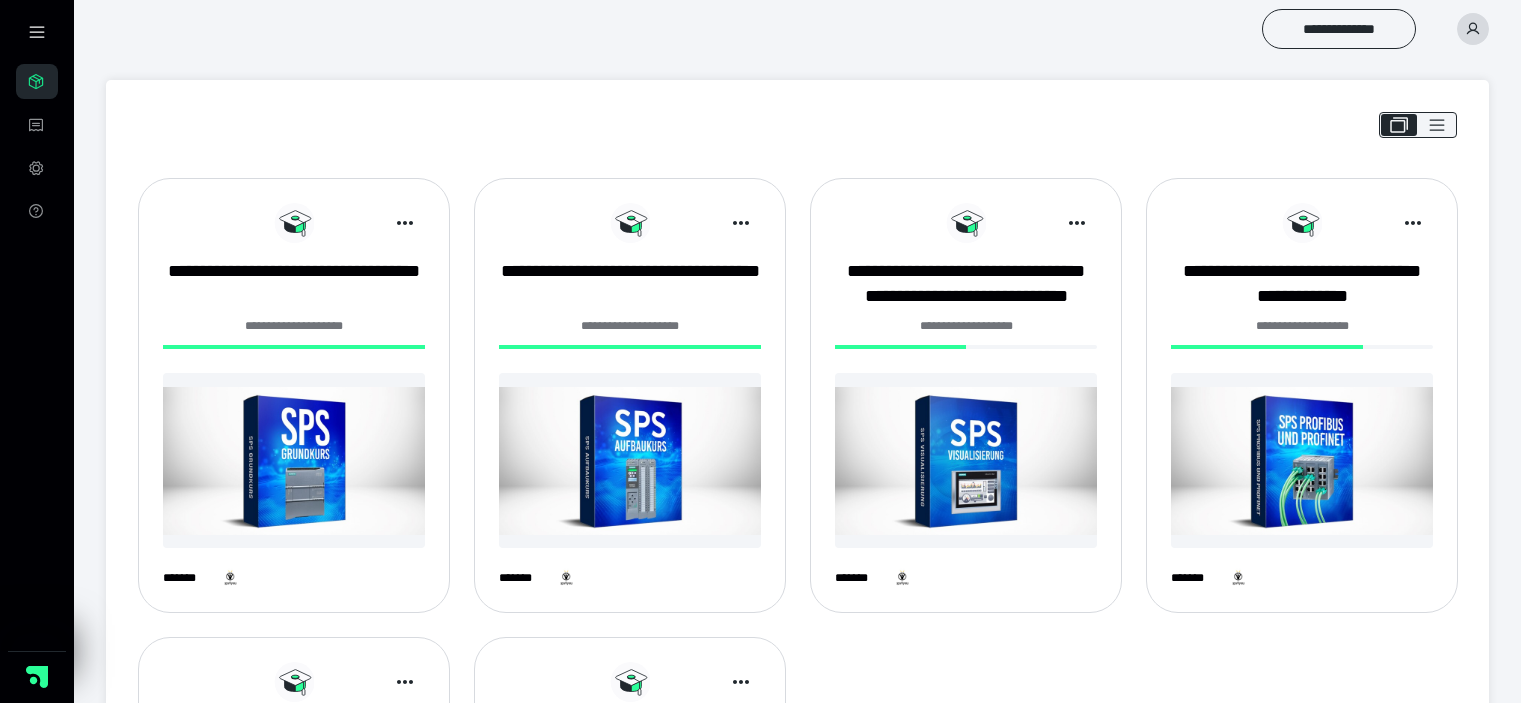 scroll, scrollTop: 76, scrollLeft: 0, axis: vertical 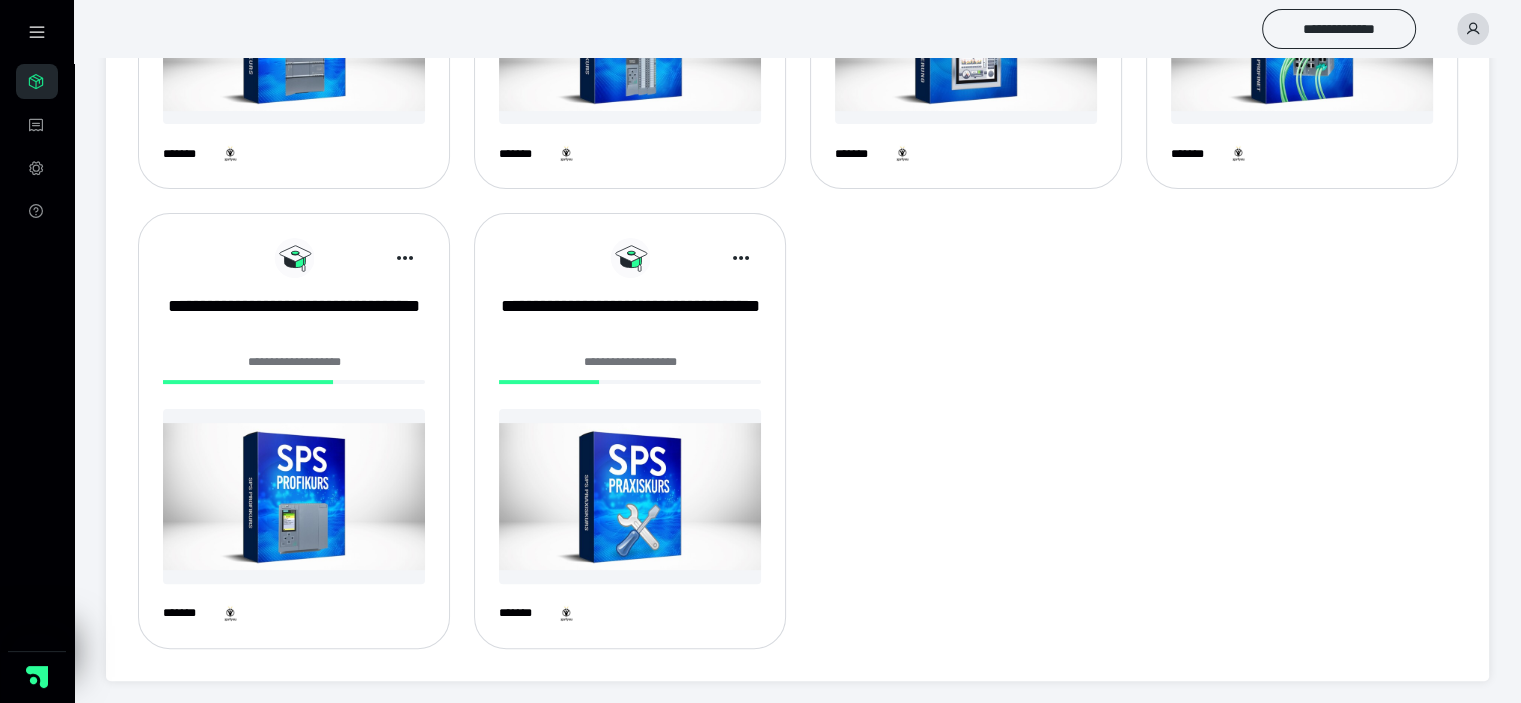 click at bounding box center [294, 496] 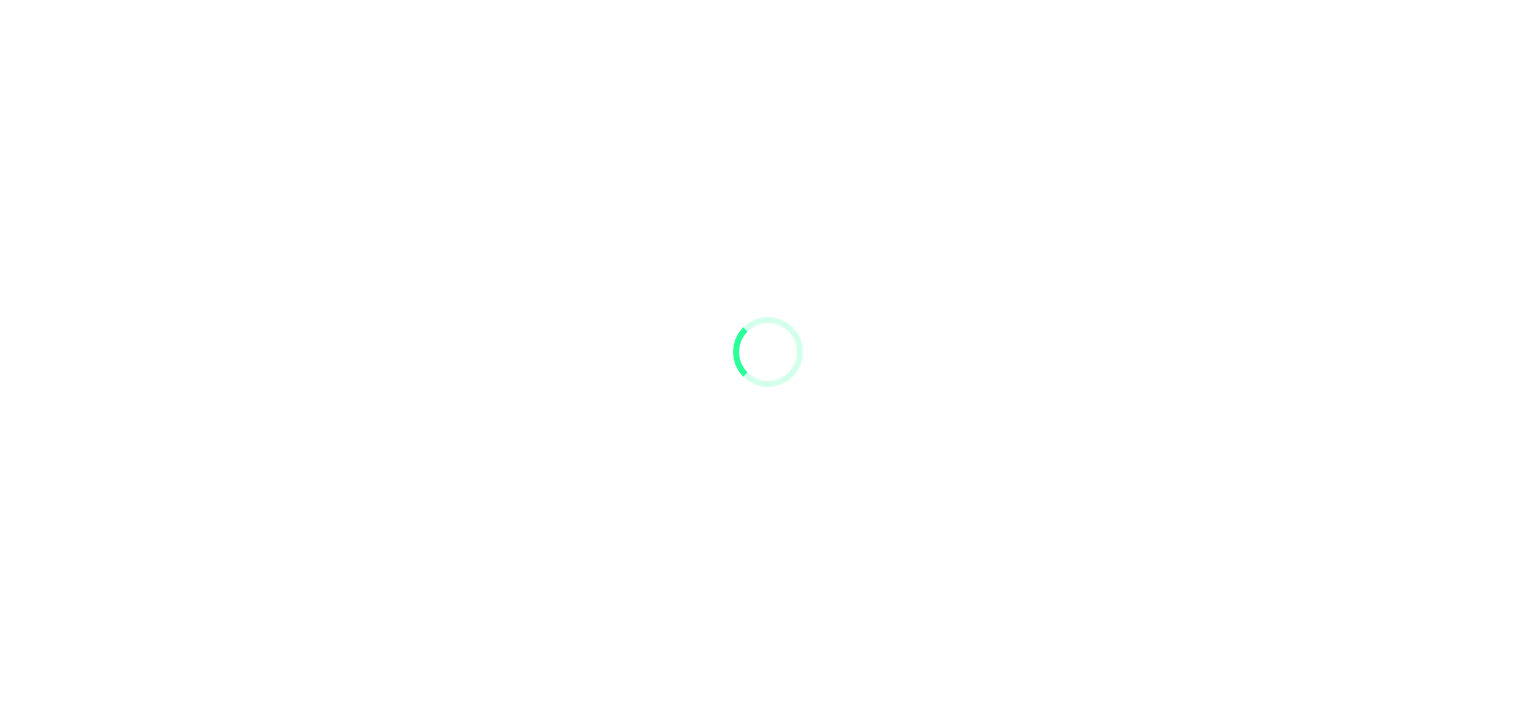 scroll, scrollTop: 0, scrollLeft: 0, axis: both 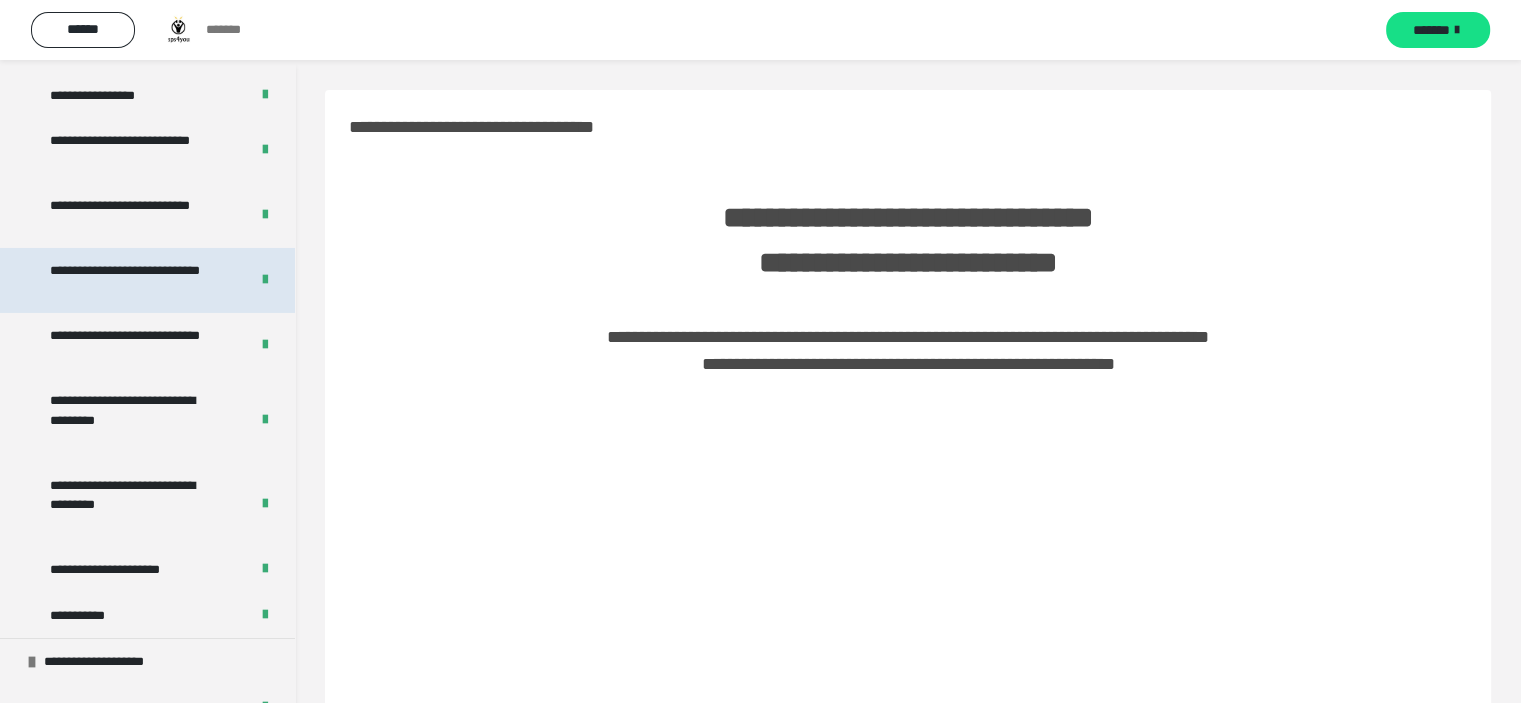 click on "**********" at bounding box center (134, 280) 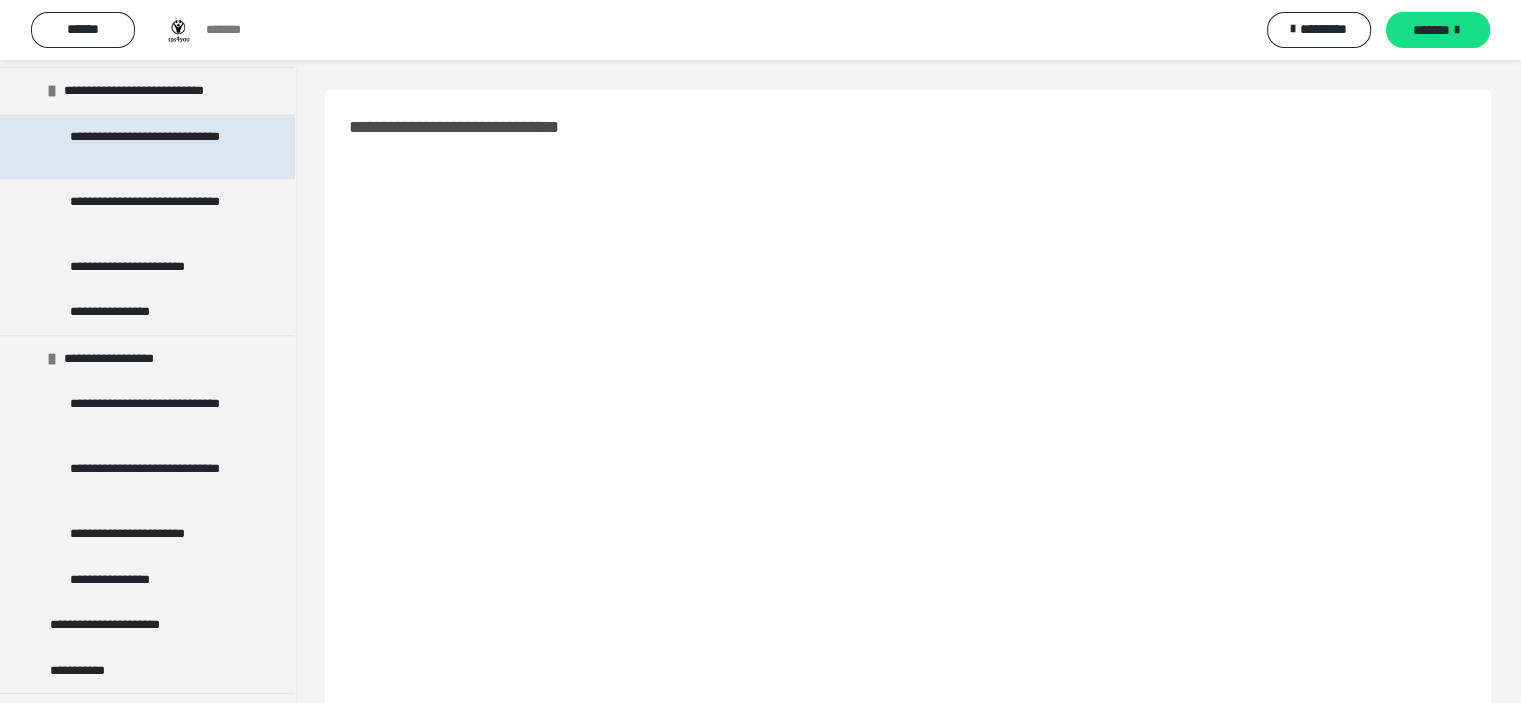 scroll, scrollTop: 9400, scrollLeft: 0, axis: vertical 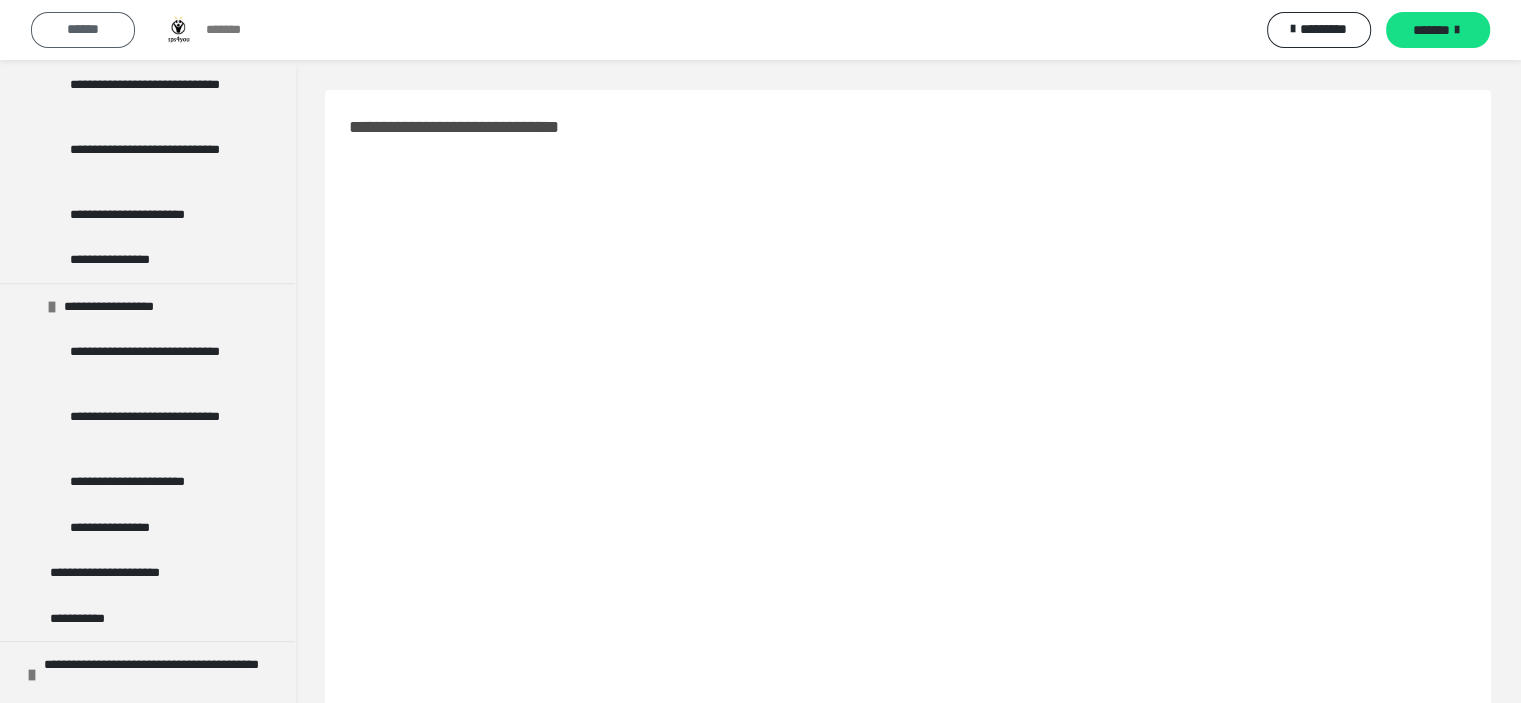 click on "******" at bounding box center (83, 29) 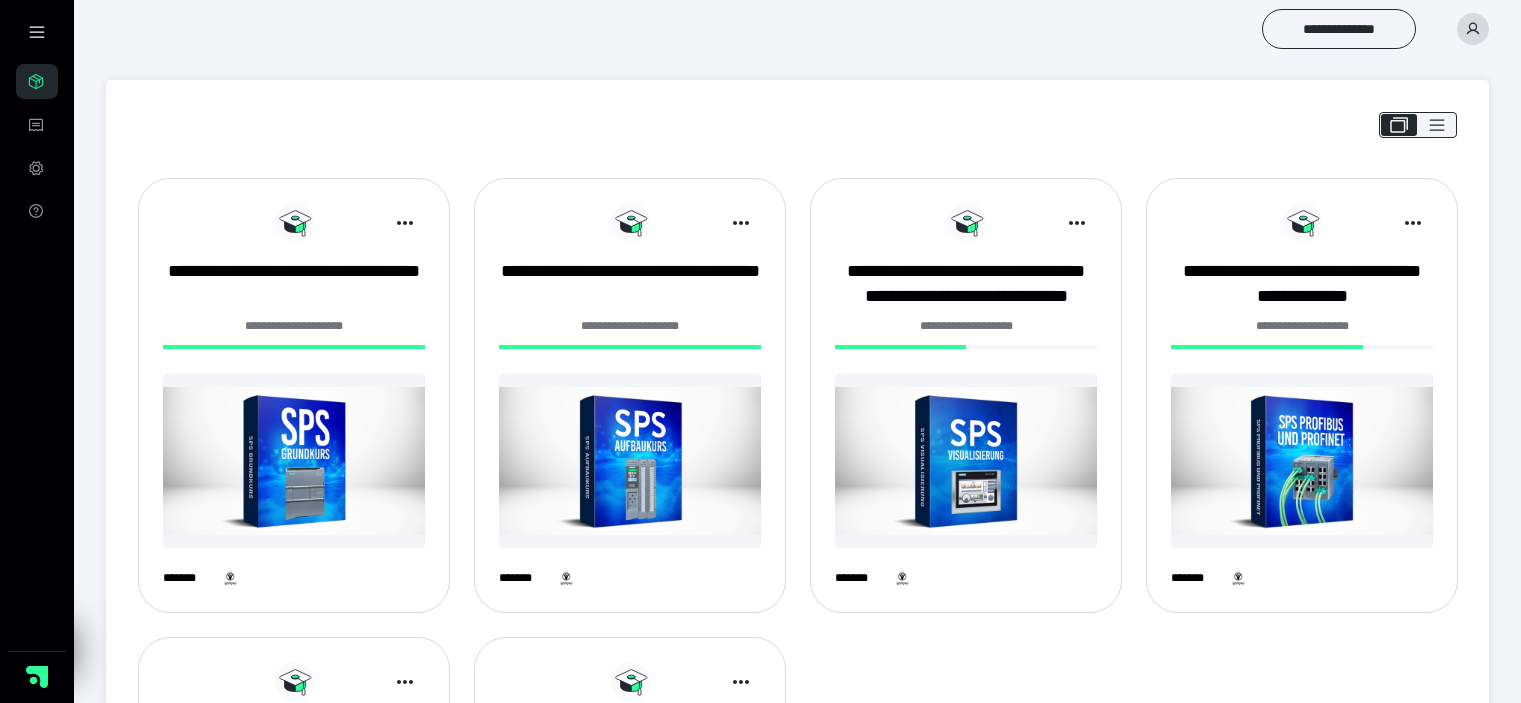 scroll, scrollTop: 424, scrollLeft: 0, axis: vertical 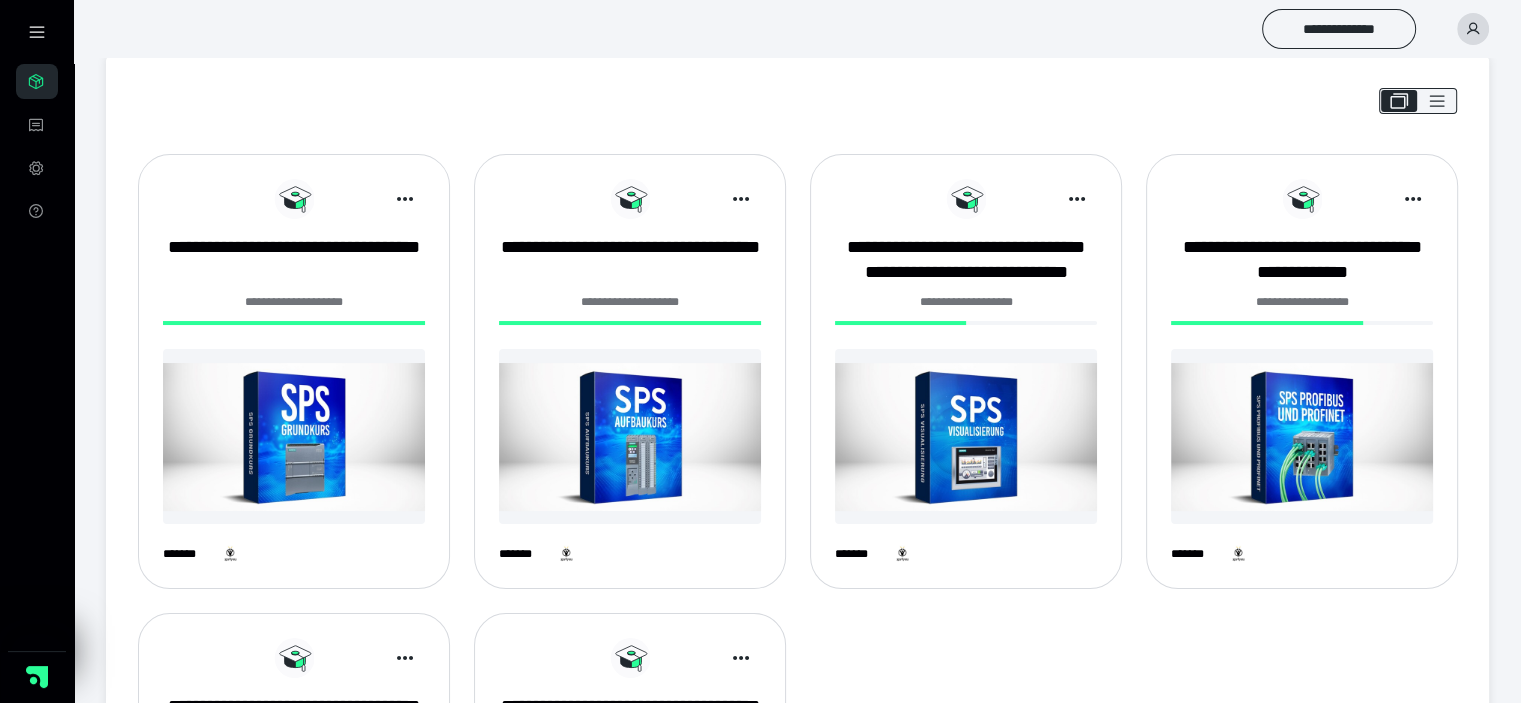 click at bounding box center [630, 436] 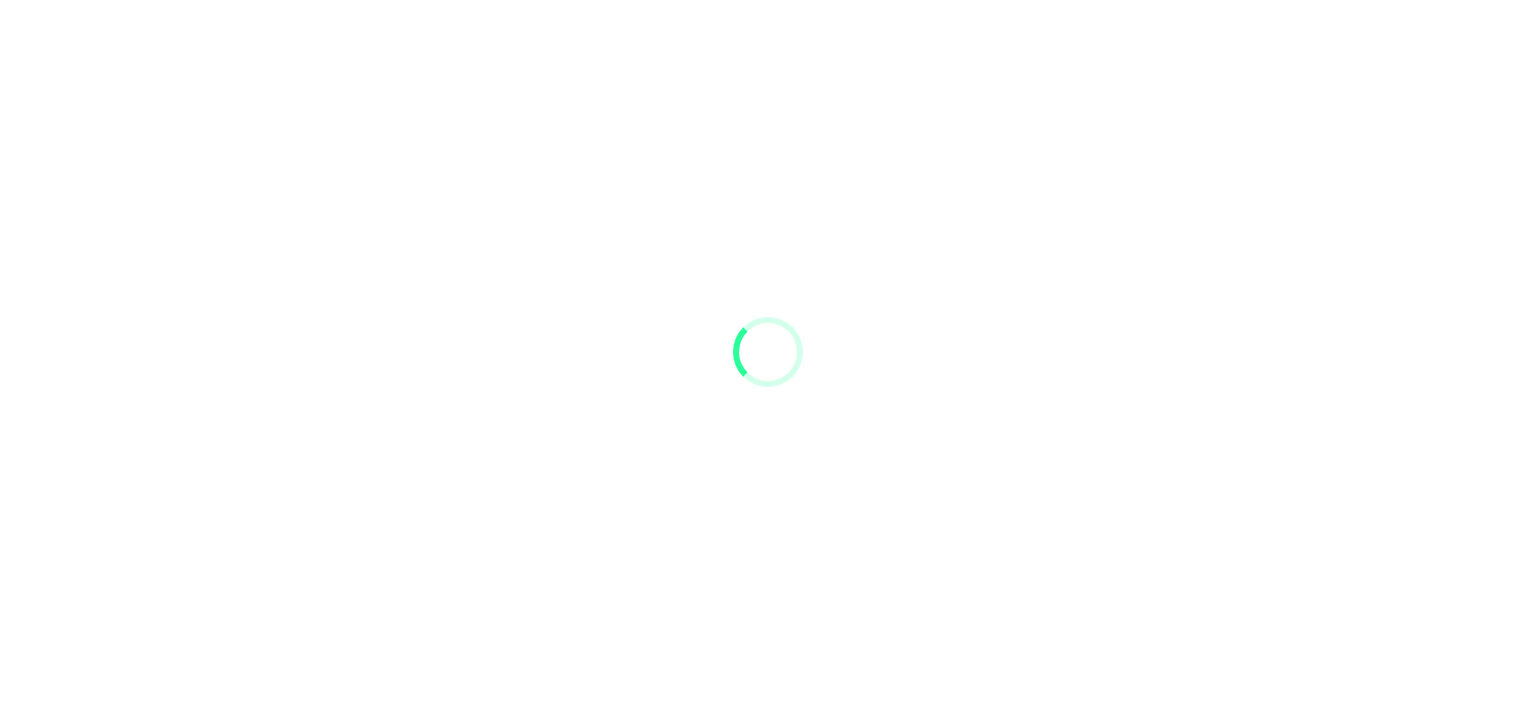 scroll, scrollTop: 0, scrollLeft: 0, axis: both 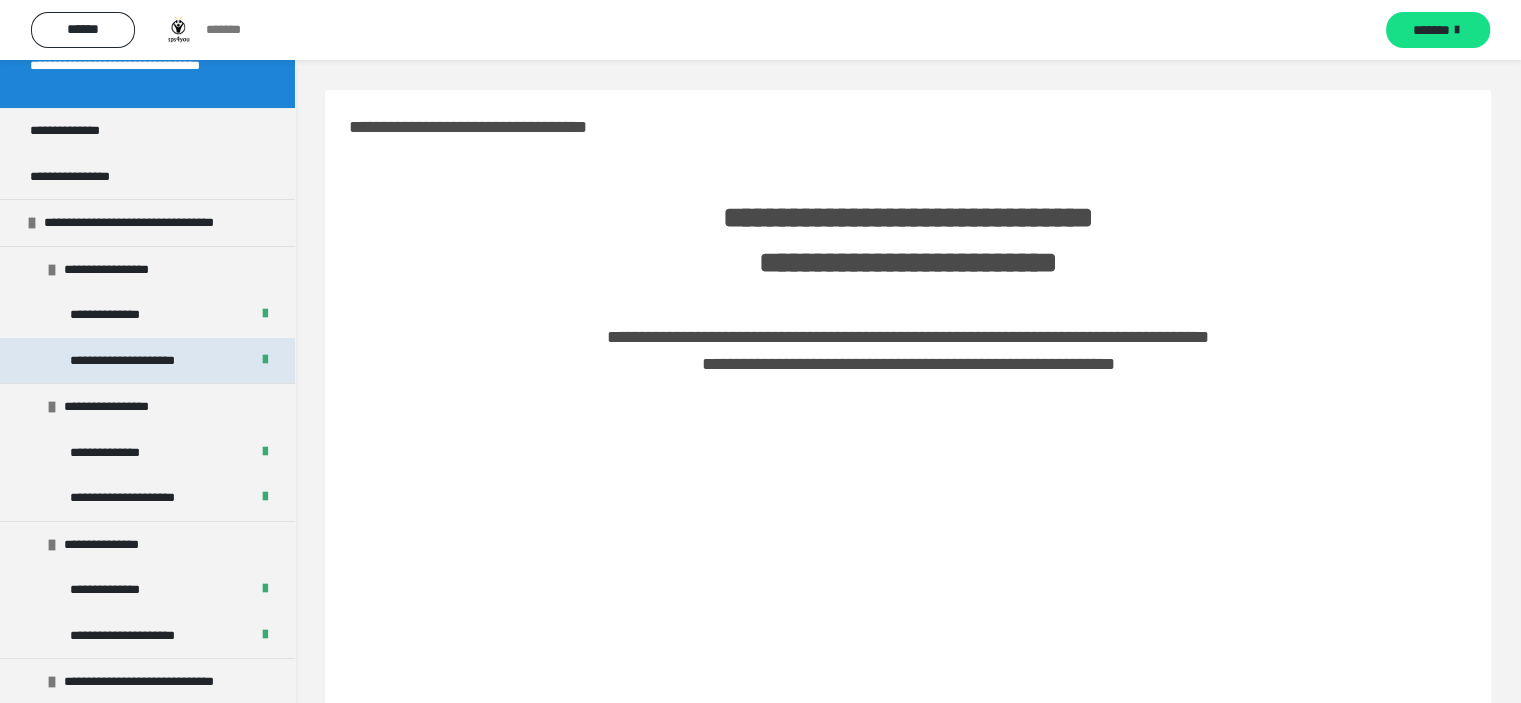 click on "**********" at bounding box center [140, 361] 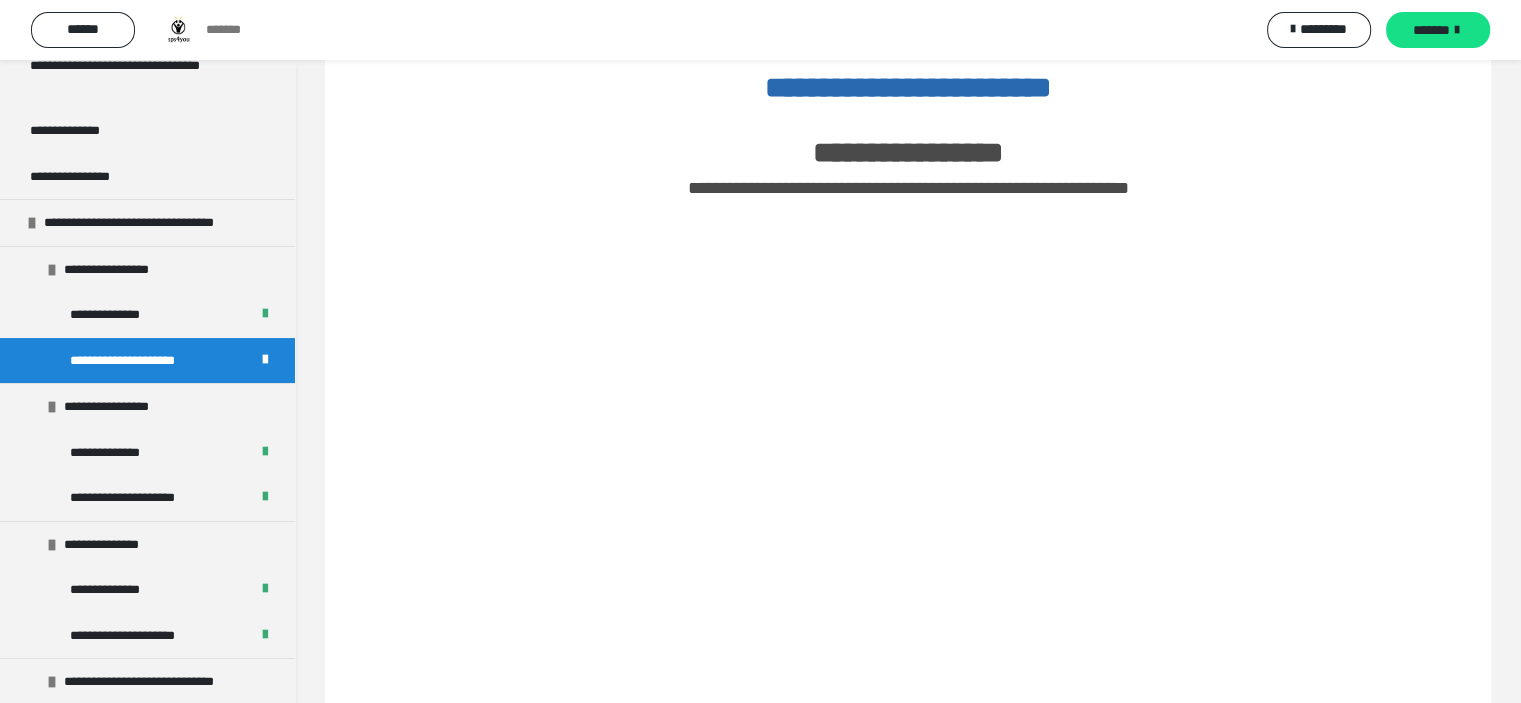 scroll, scrollTop: 200, scrollLeft: 0, axis: vertical 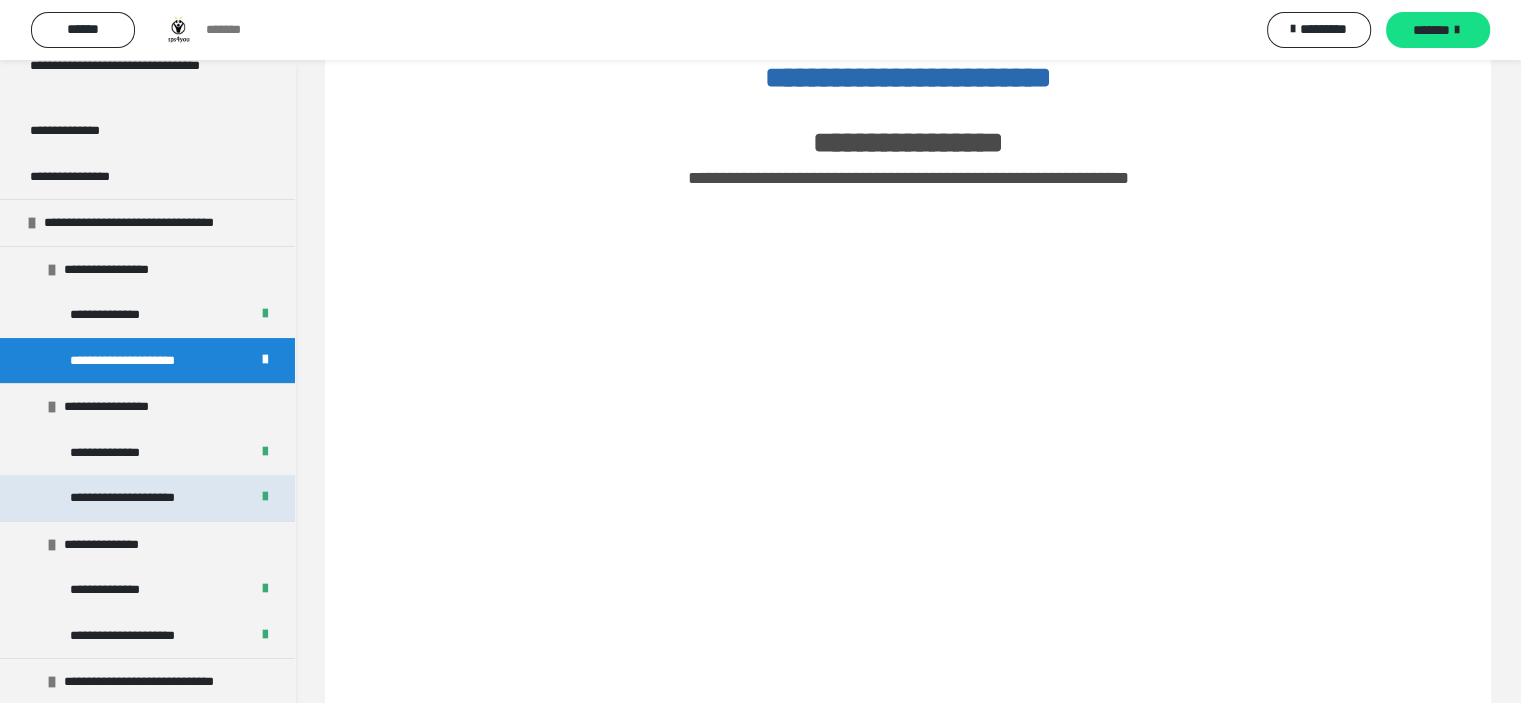 click on "**********" at bounding box center [141, 498] 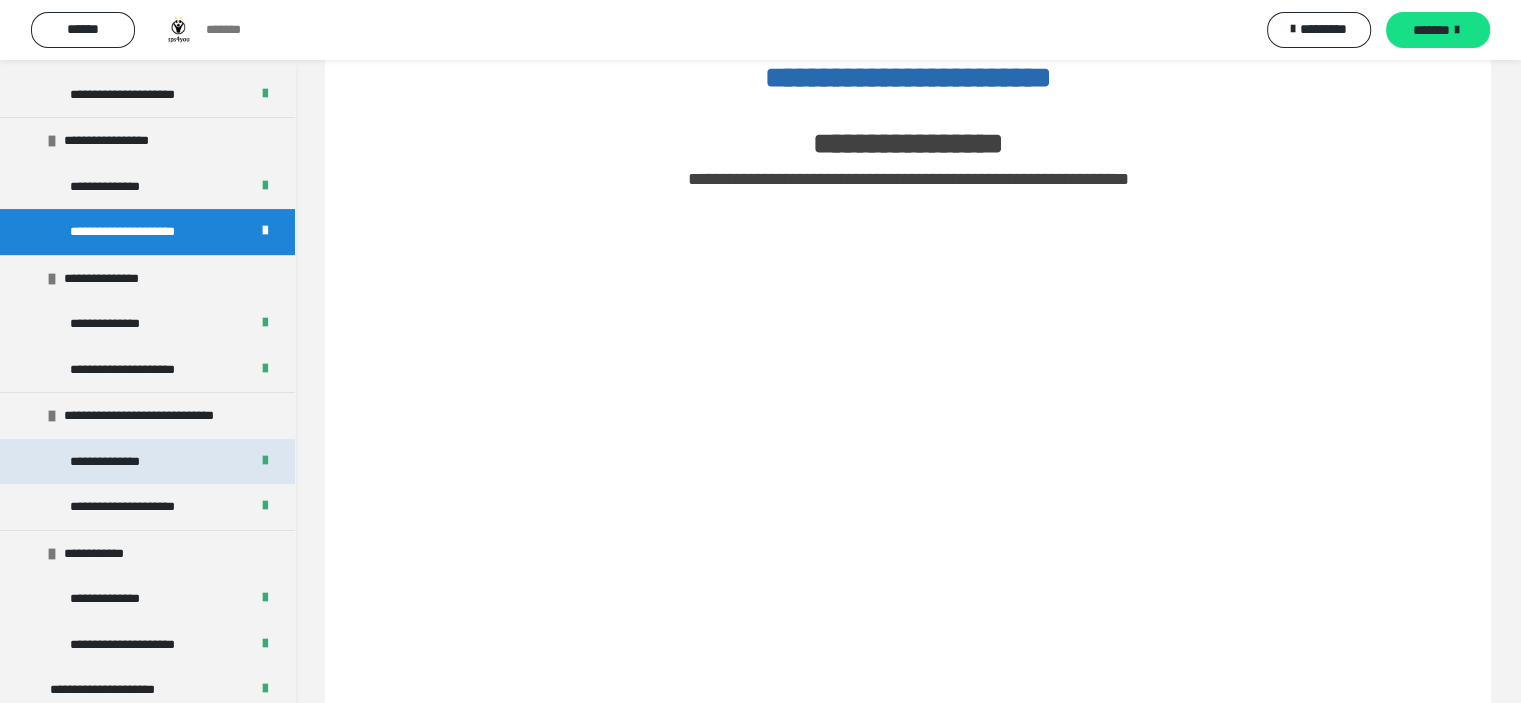 scroll, scrollTop: 500, scrollLeft: 0, axis: vertical 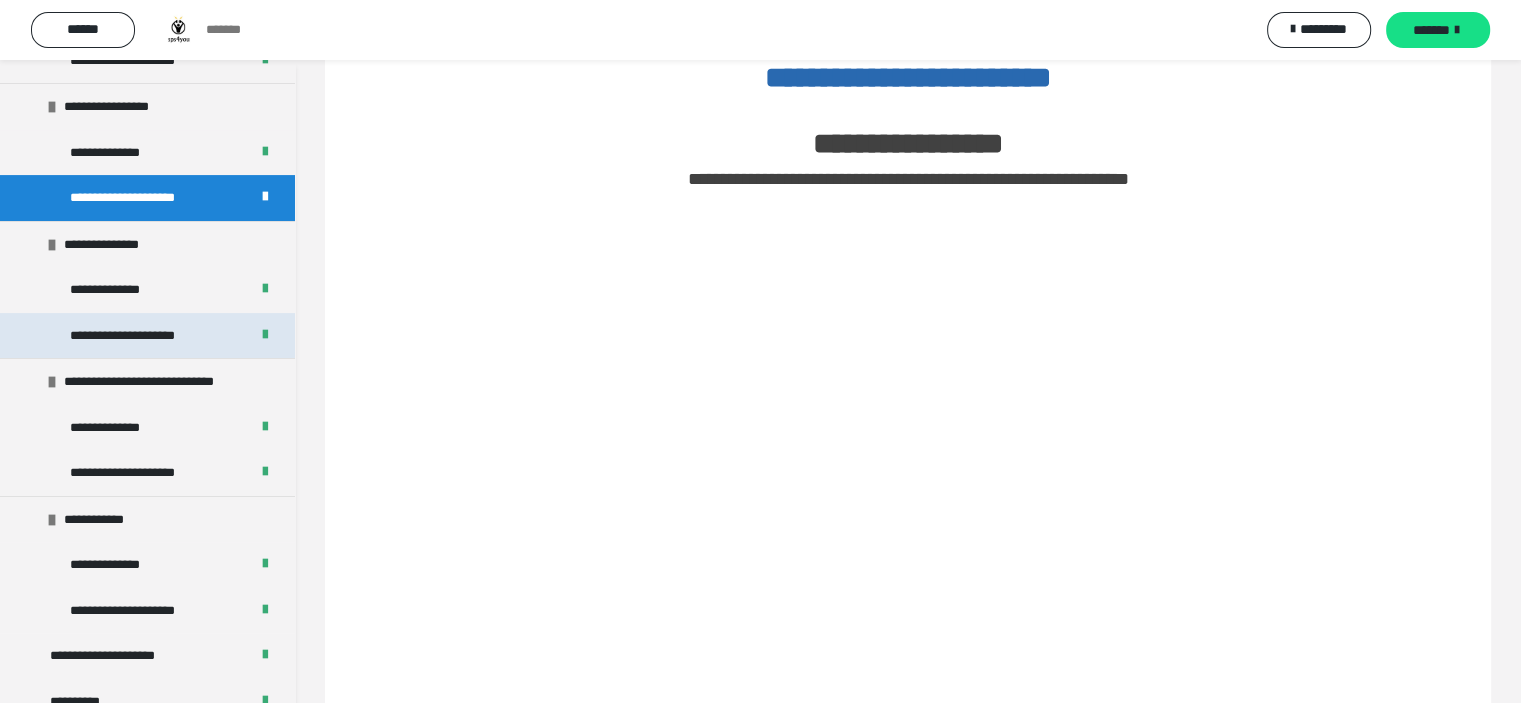 click on "**********" at bounding box center (141, 336) 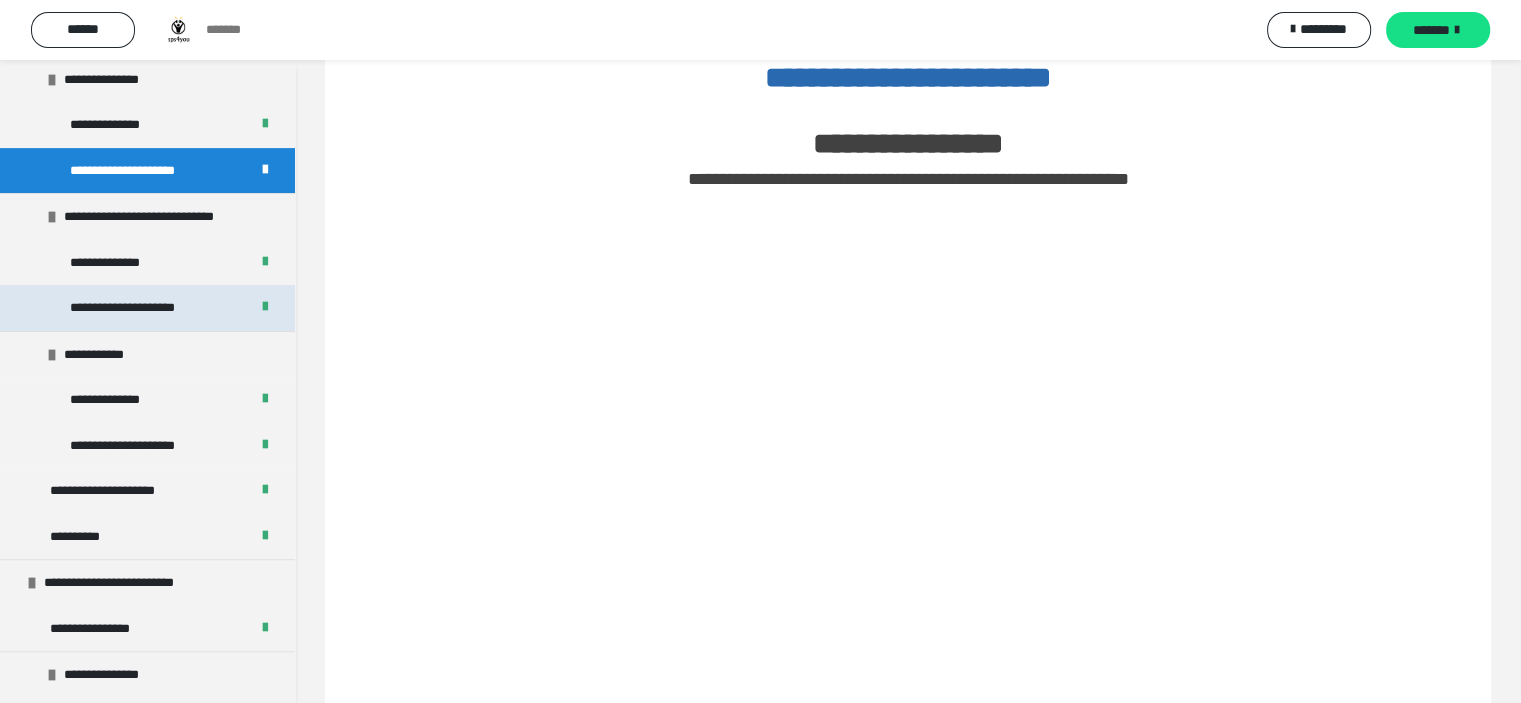 scroll, scrollTop: 700, scrollLeft: 0, axis: vertical 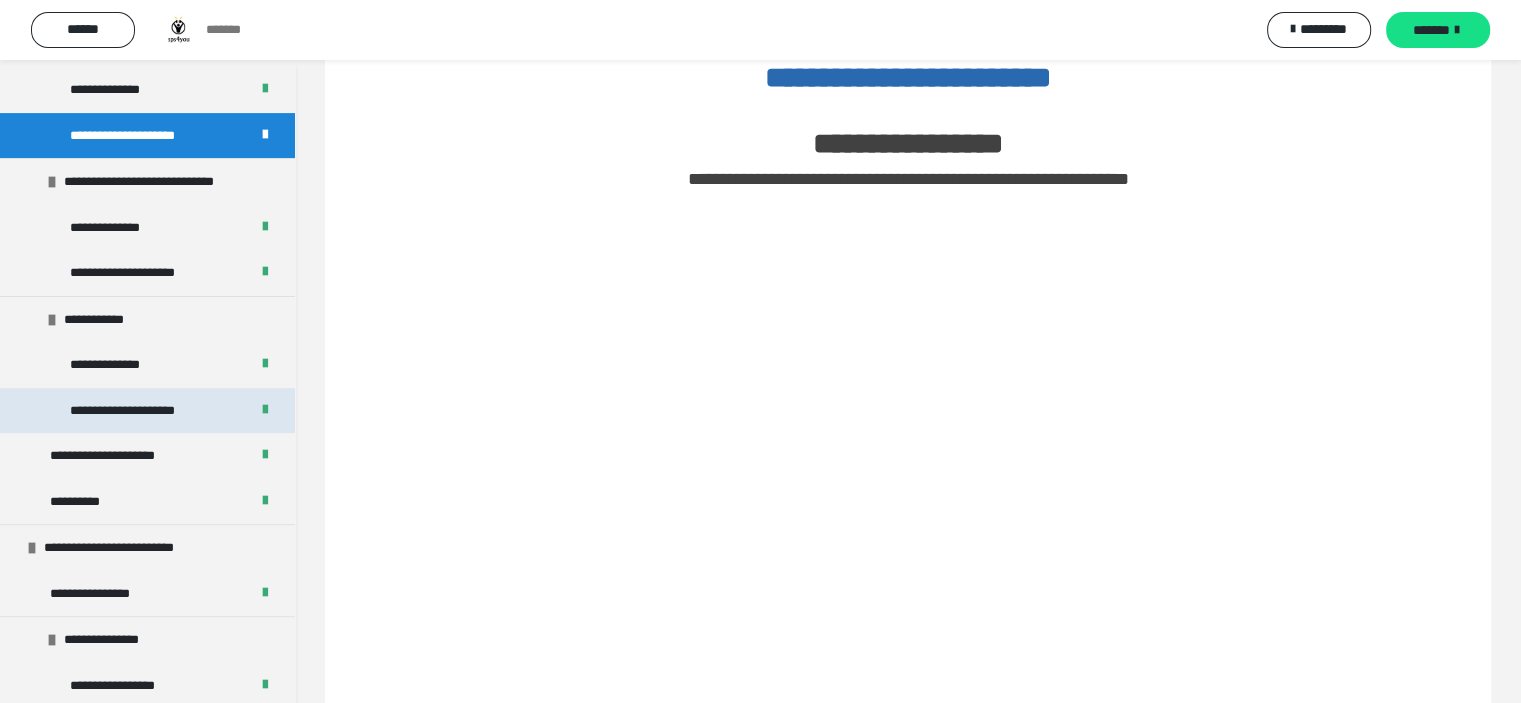 click on "**********" at bounding box center [141, 411] 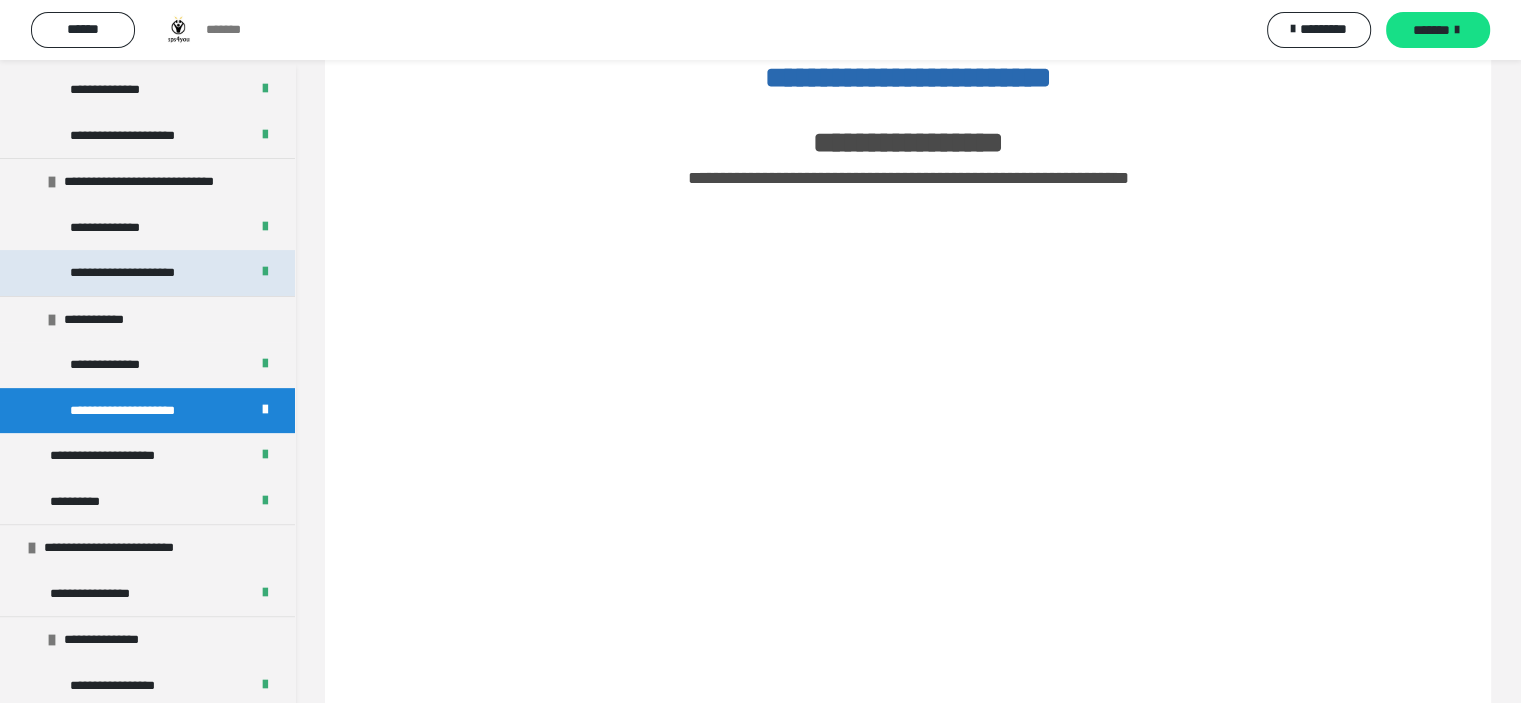 click on "**********" at bounding box center (142, 273) 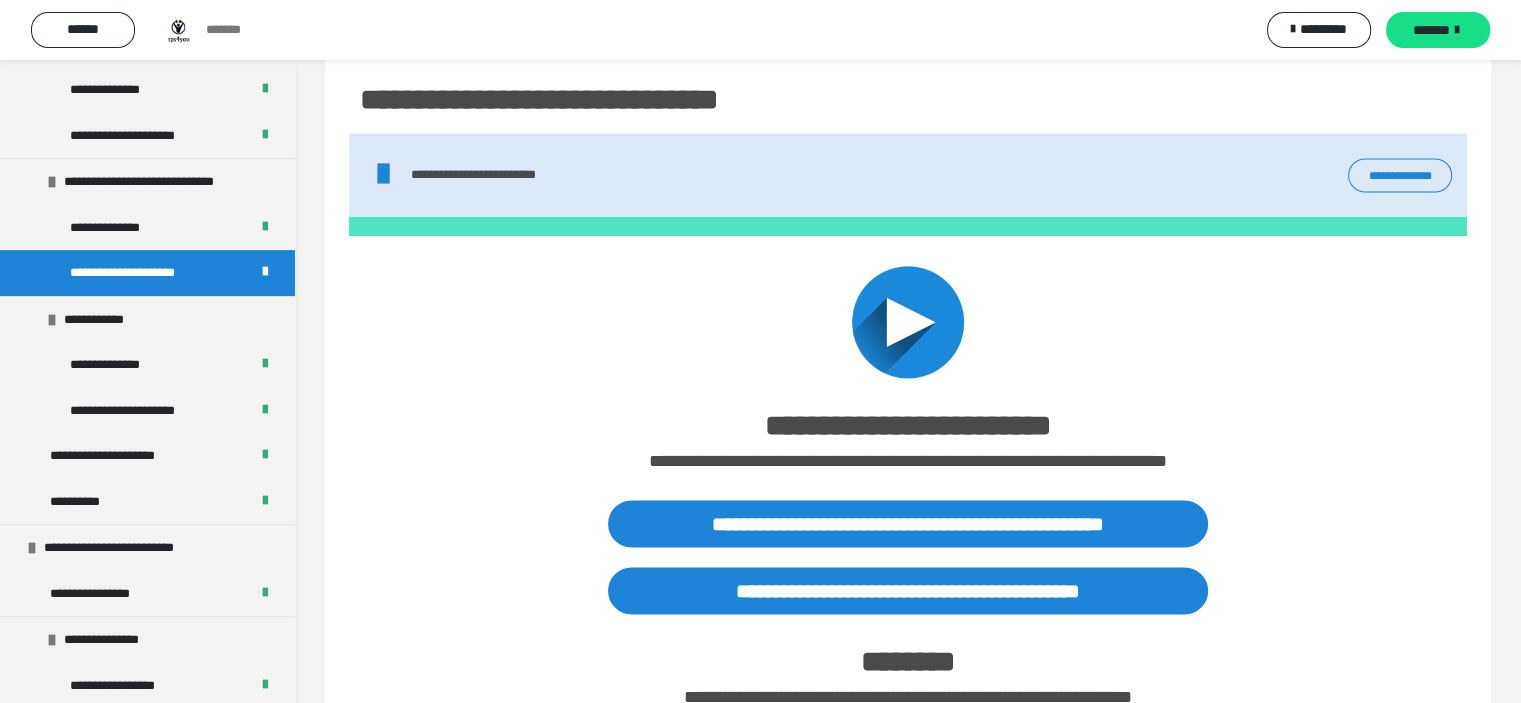 scroll, scrollTop: 2500, scrollLeft: 0, axis: vertical 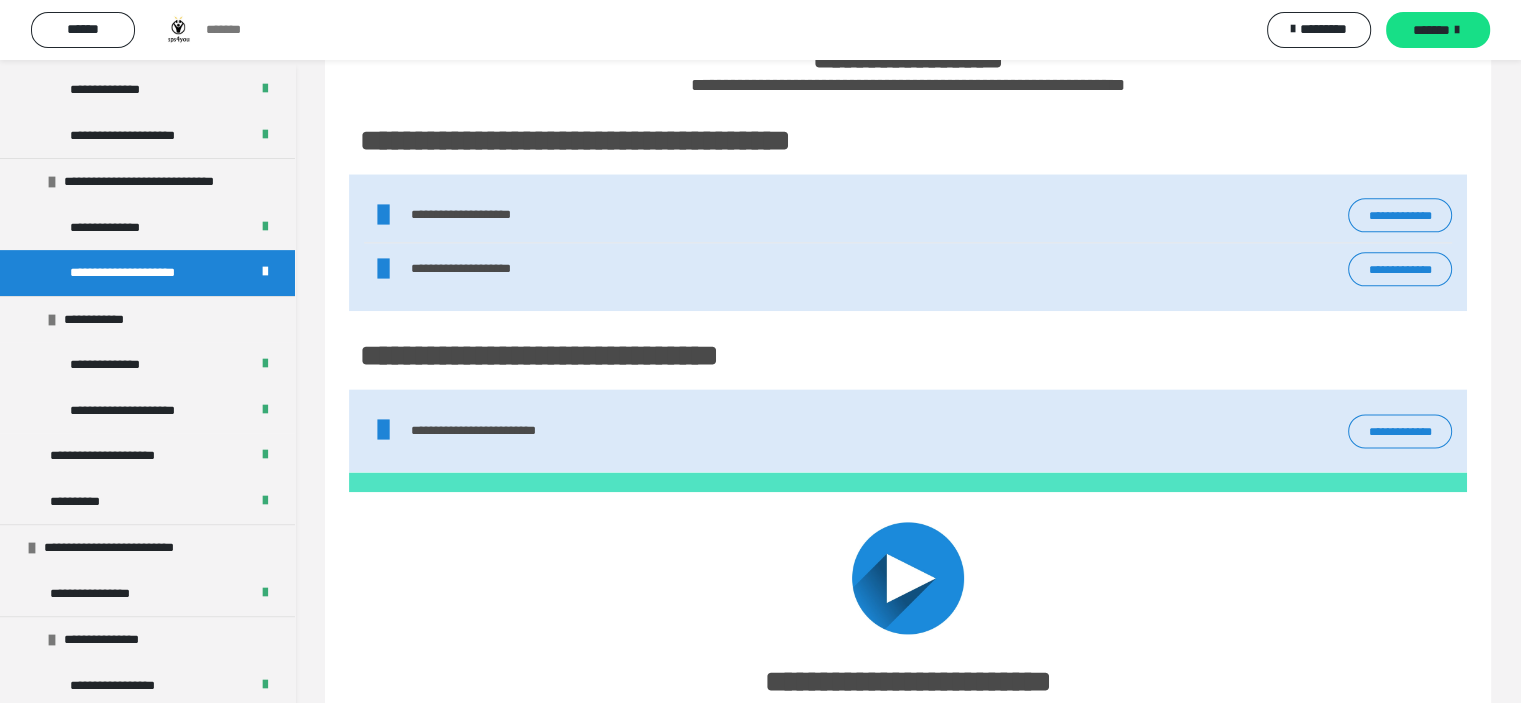 click on "**********" at bounding box center [1400, 215] 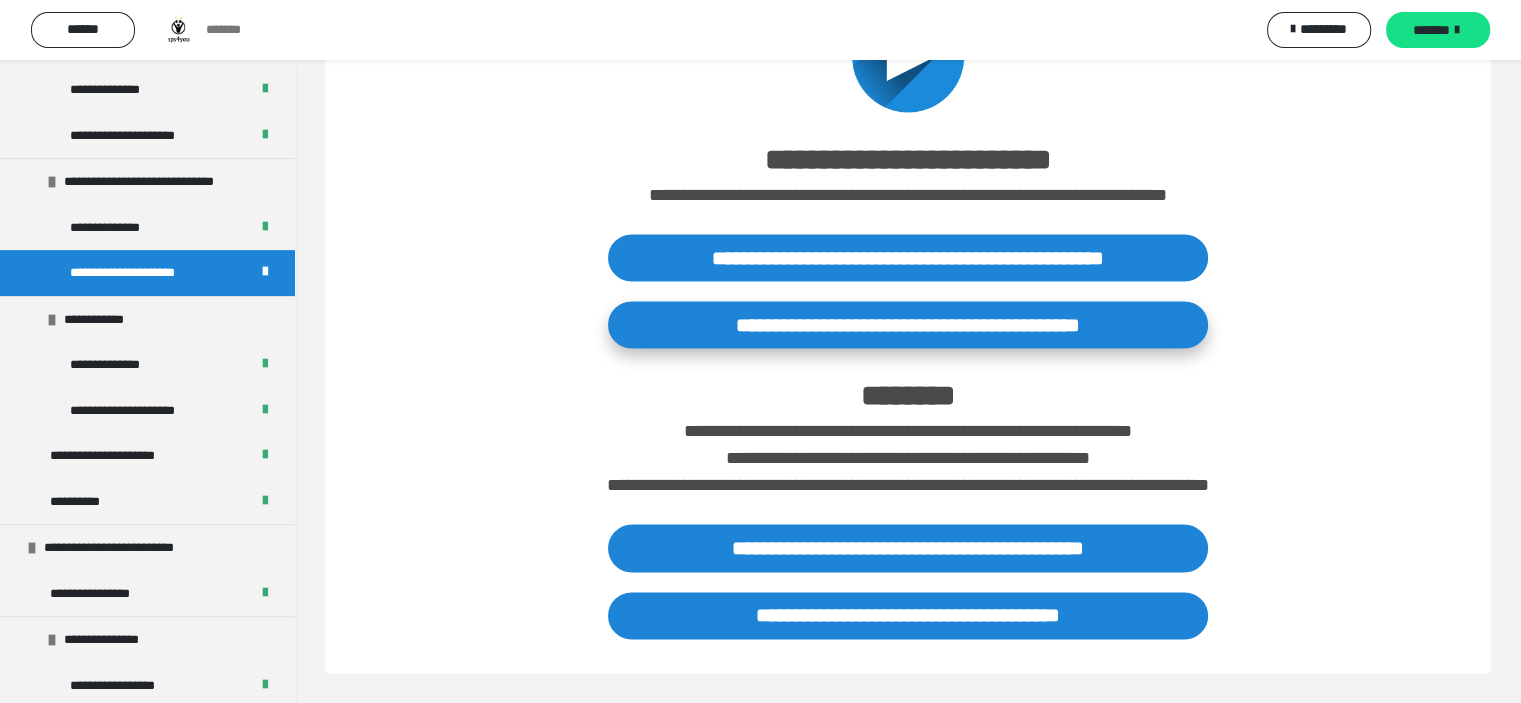 scroll, scrollTop: 3048, scrollLeft: 0, axis: vertical 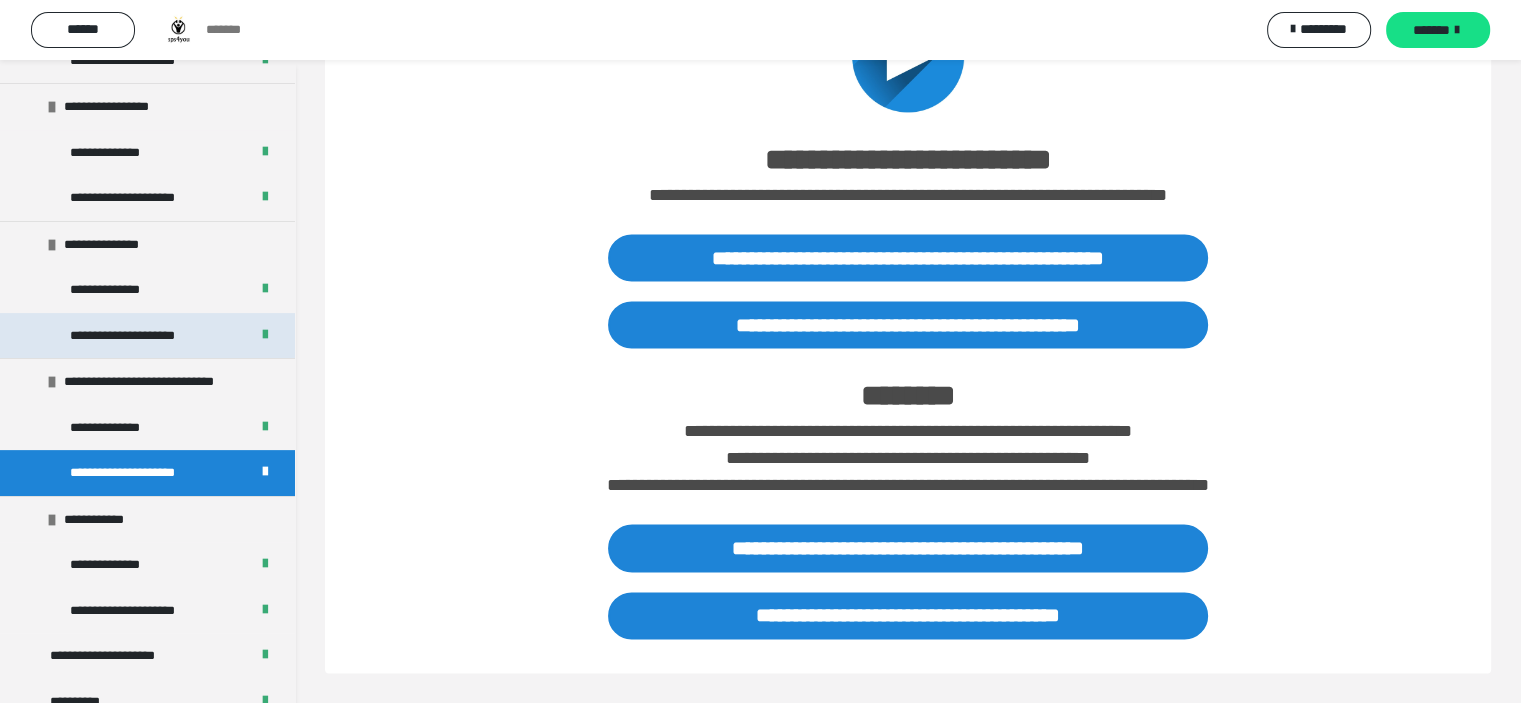 click on "**********" at bounding box center (141, 336) 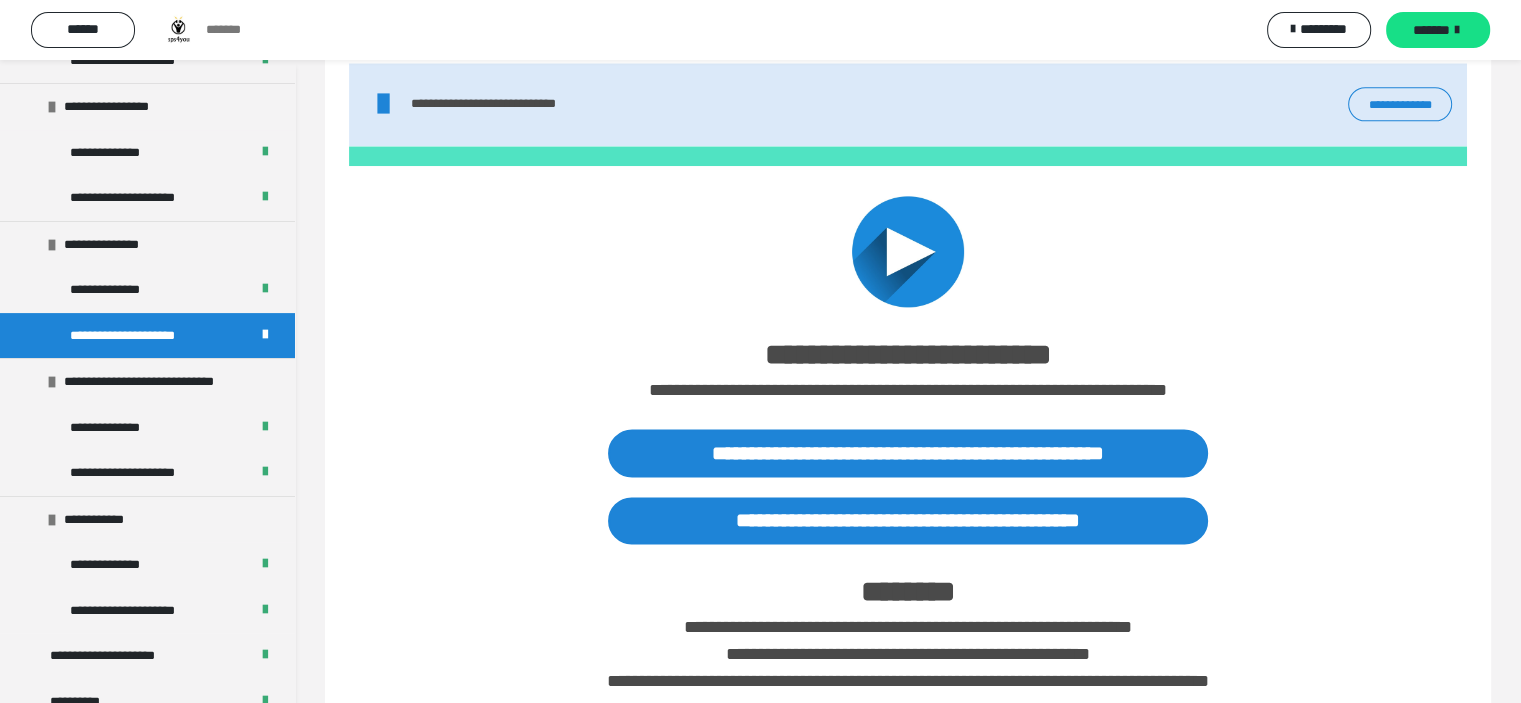 scroll, scrollTop: 2460, scrollLeft: 0, axis: vertical 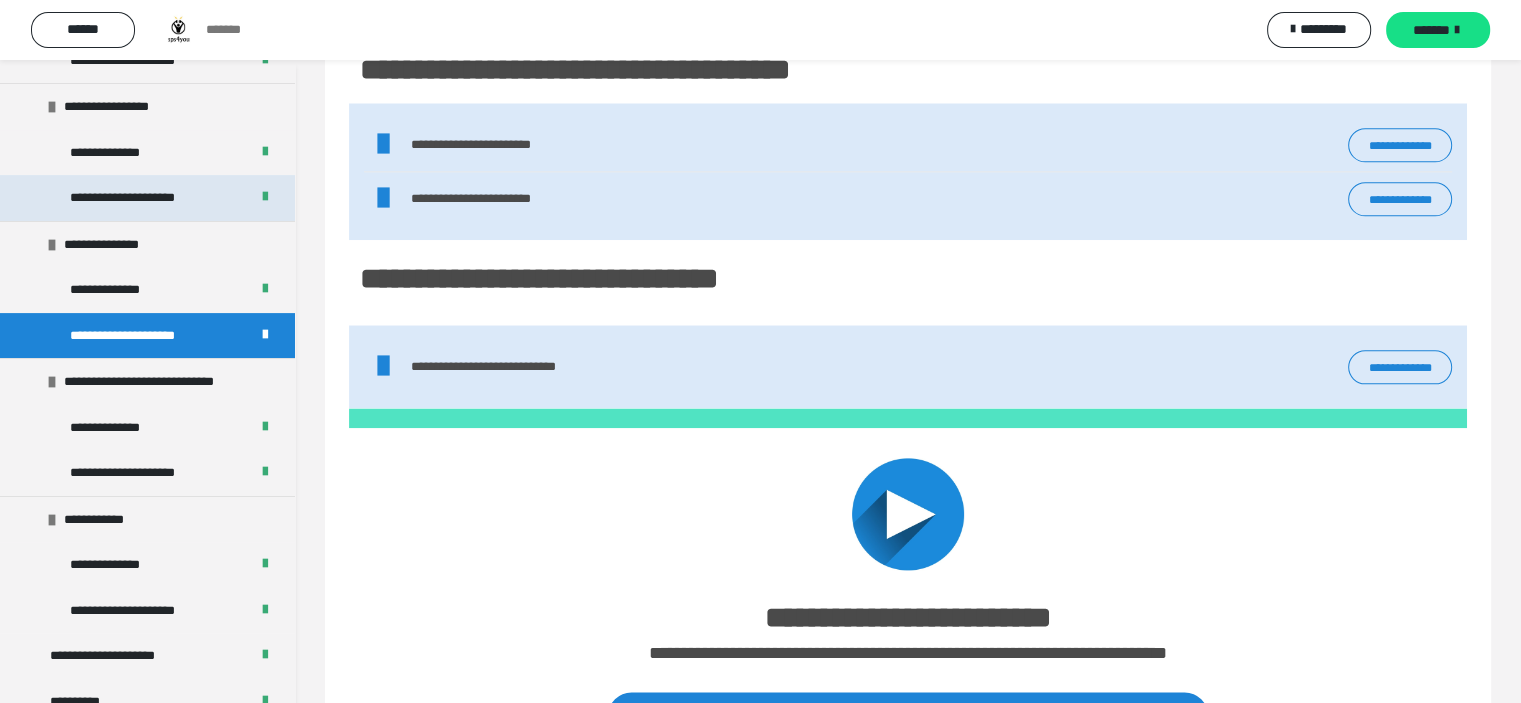 click on "**********" at bounding box center (141, 198) 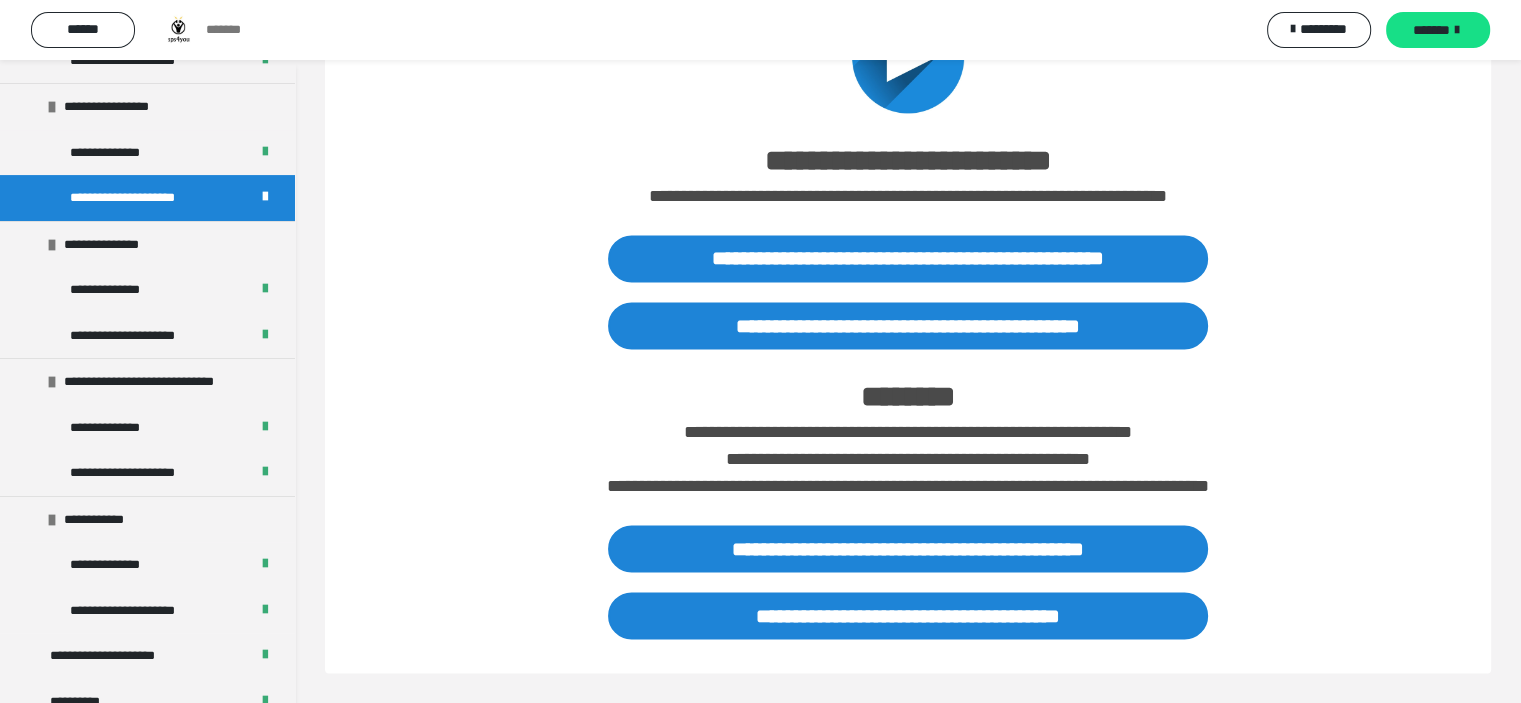 scroll, scrollTop: 3049, scrollLeft: 0, axis: vertical 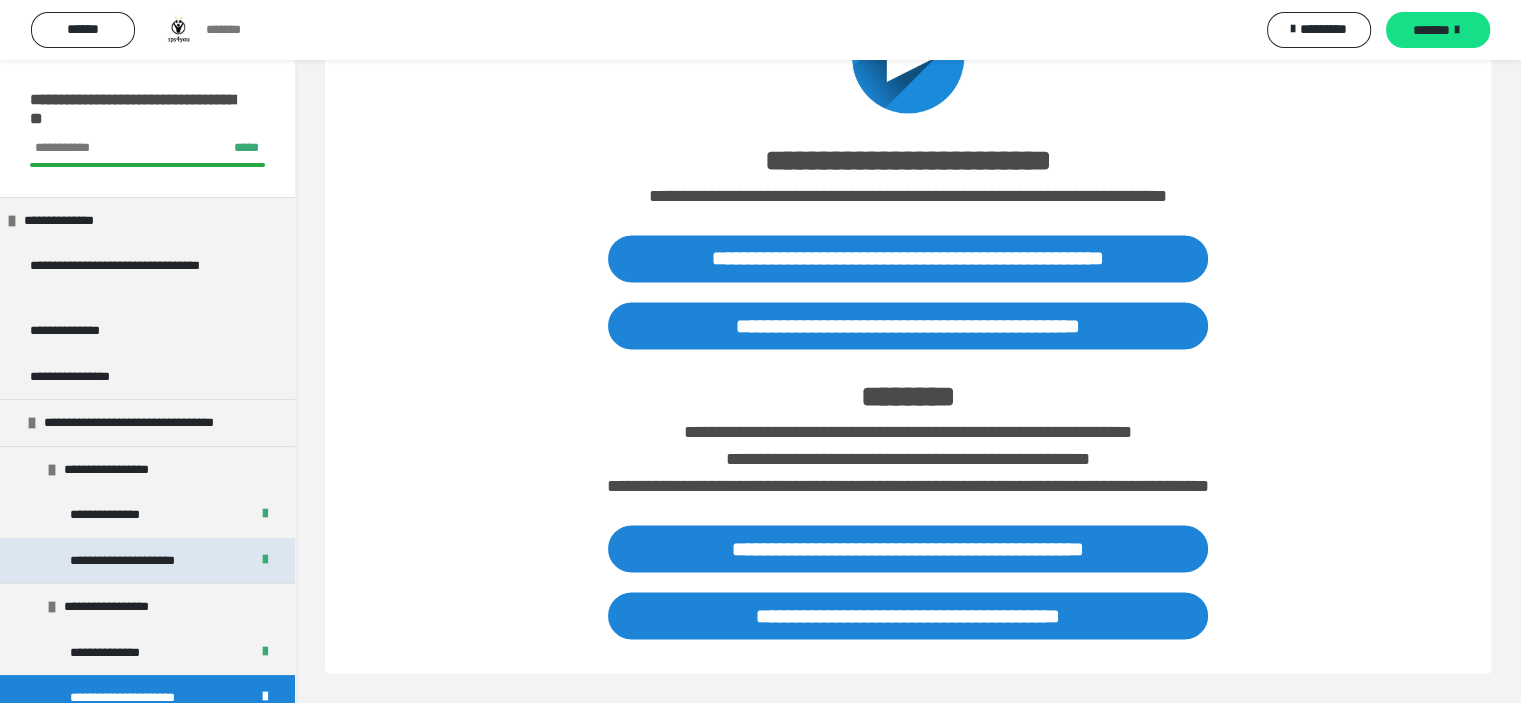 click on "**********" at bounding box center (140, 561) 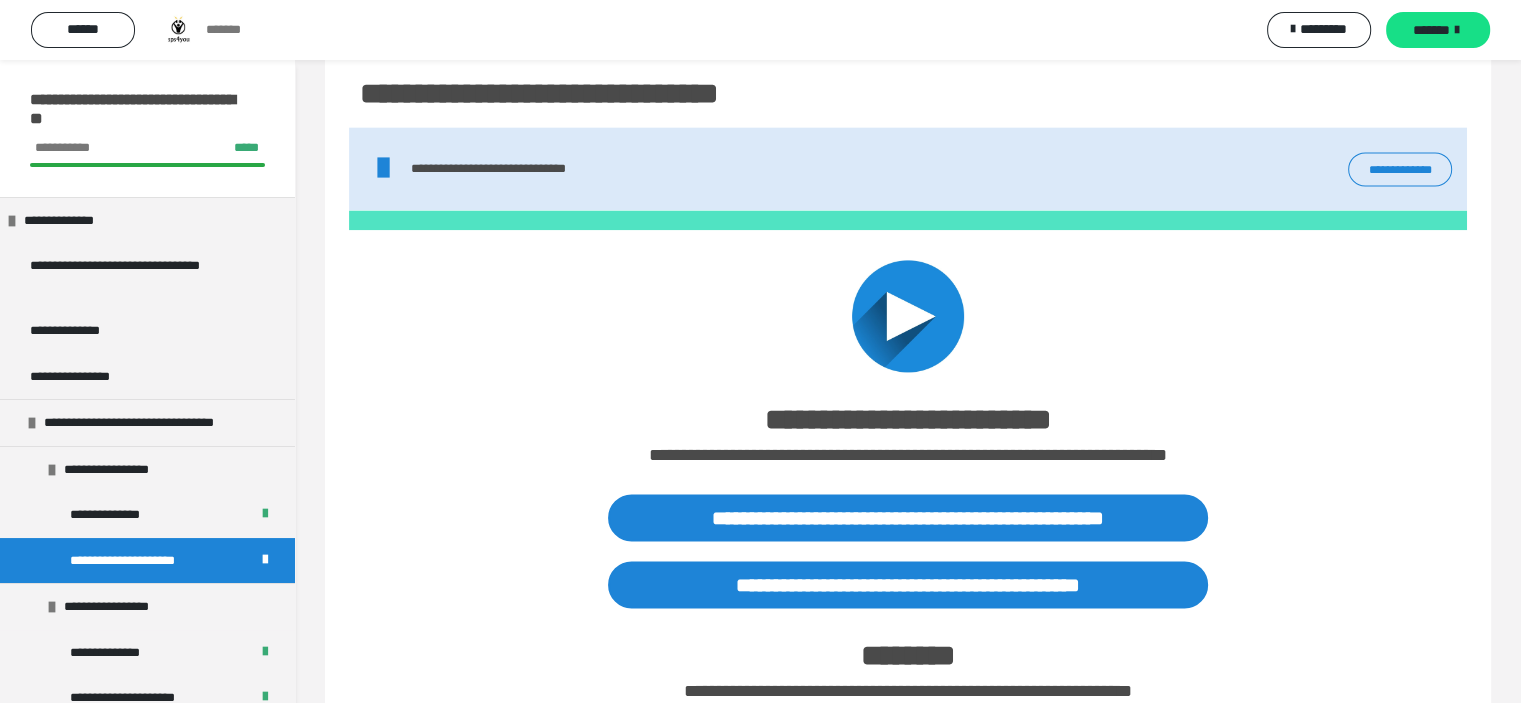 scroll, scrollTop: 3027, scrollLeft: 0, axis: vertical 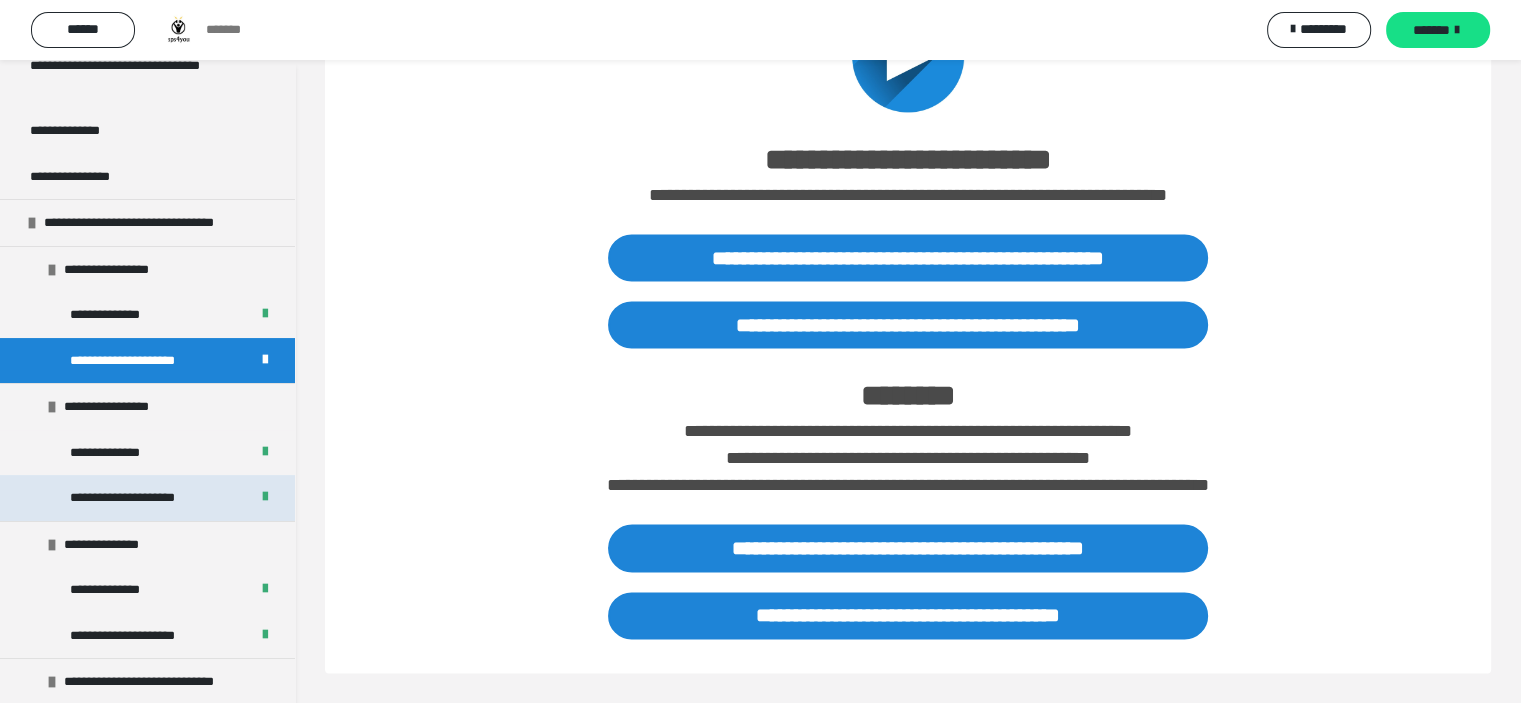 click on "**********" at bounding box center (141, 498) 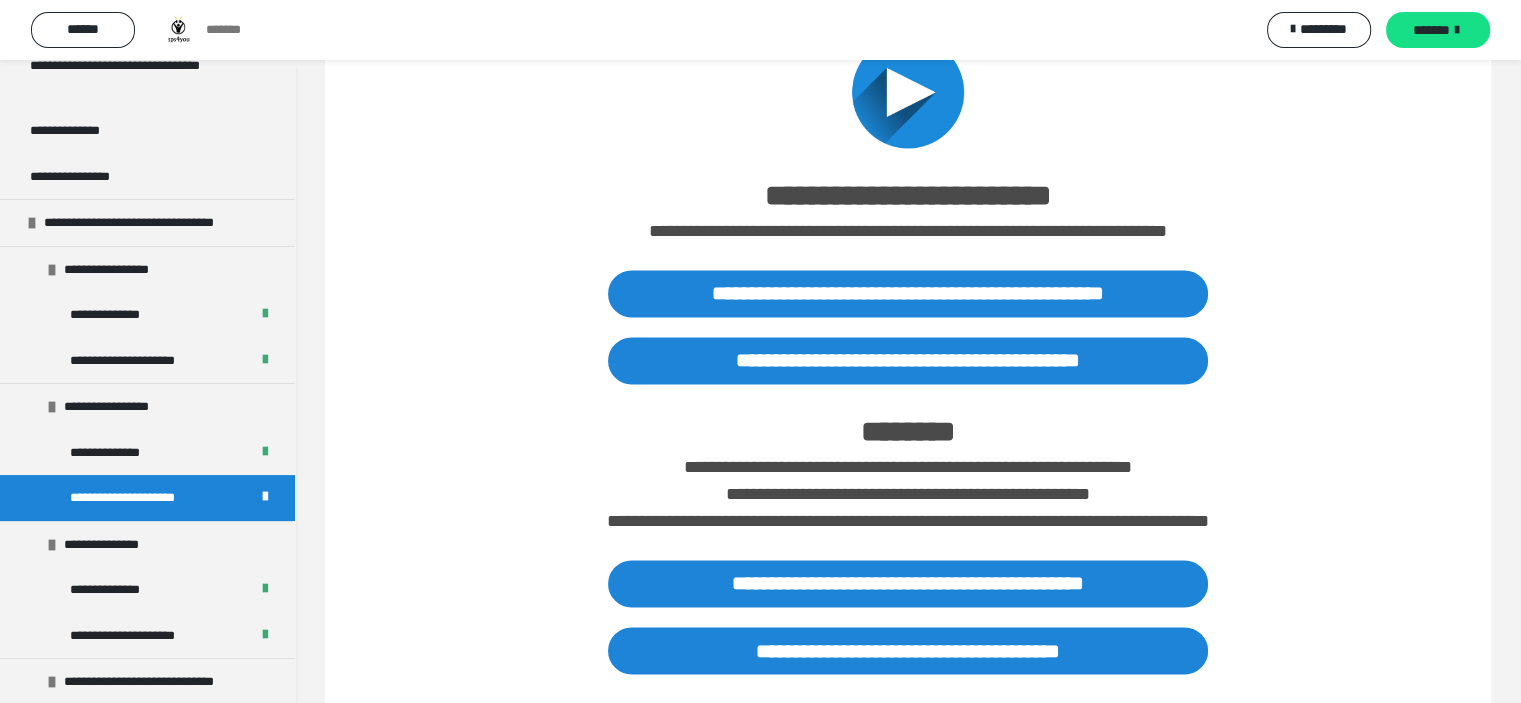 scroll, scrollTop: 3049, scrollLeft: 0, axis: vertical 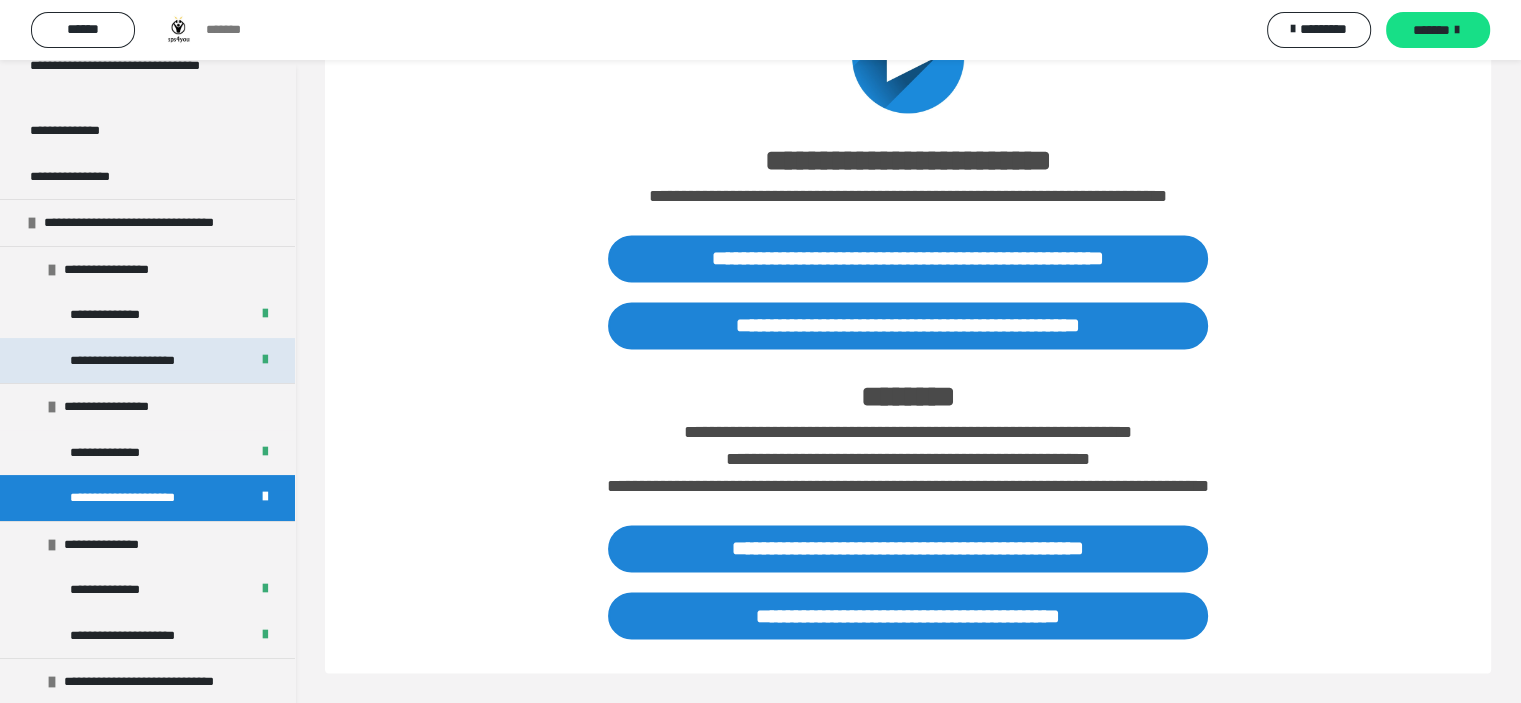 click on "**********" at bounding box center [140, 361] 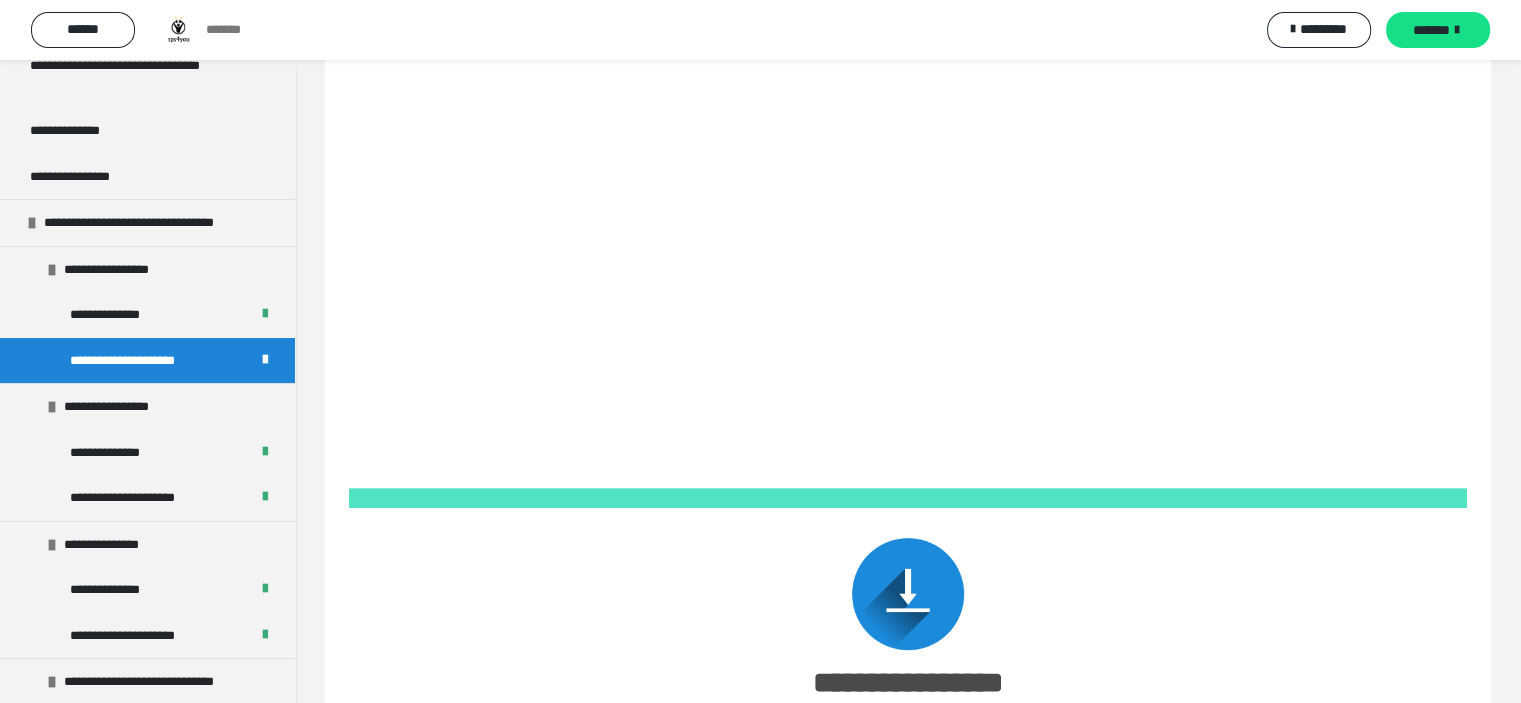 scroll, scrollTop: 581, scrollLeft: 0, axis: vertical 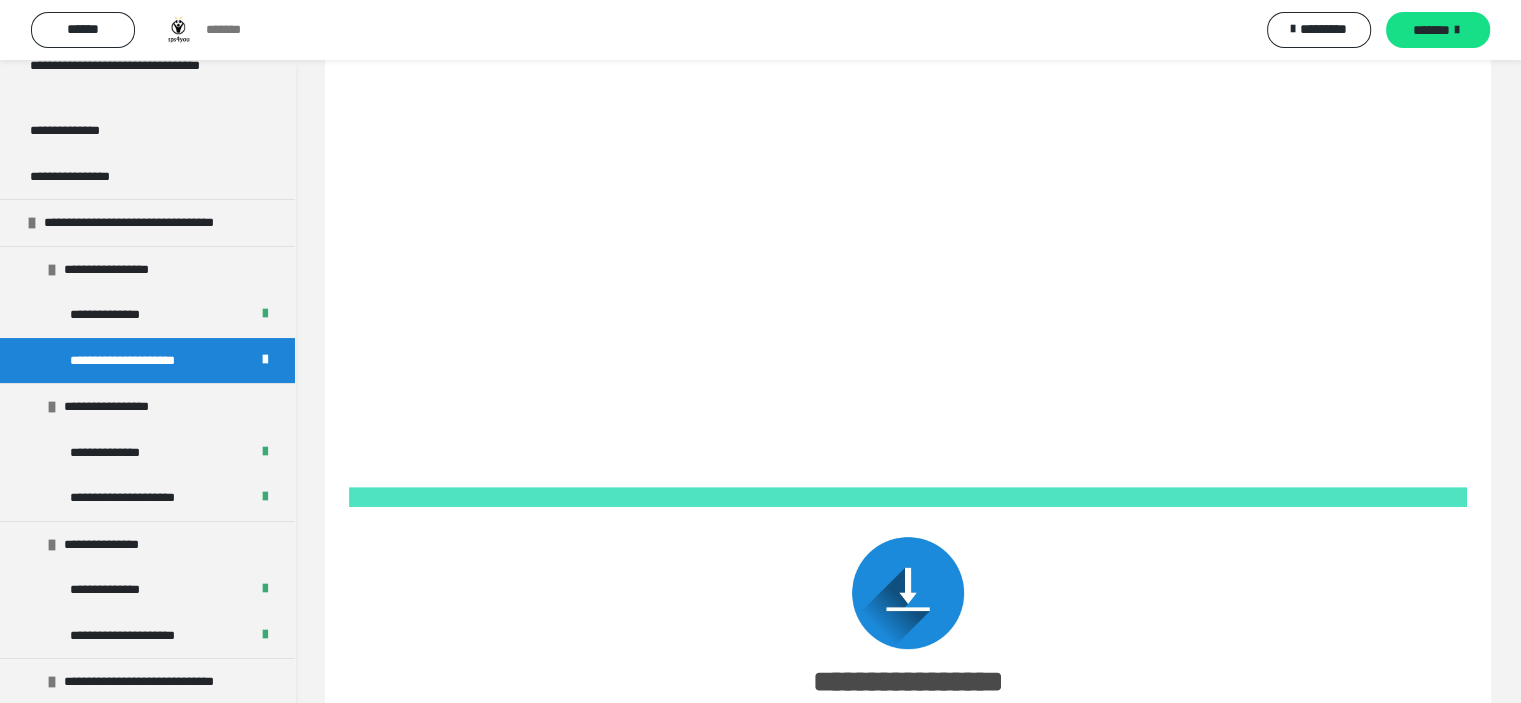 click at bounding box center [908, 583] 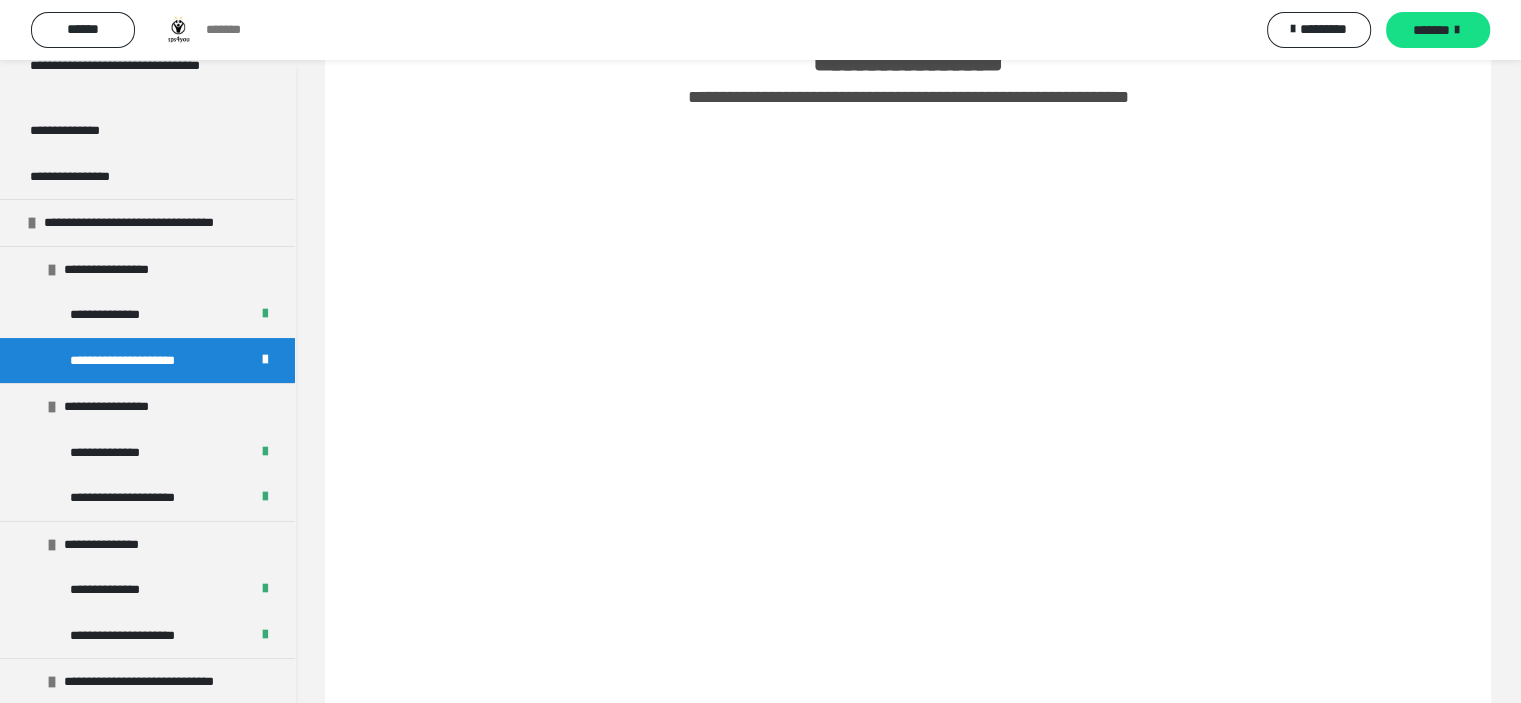 scroll, scrollTop: 289, scrollLeft: 0, axis: vertical 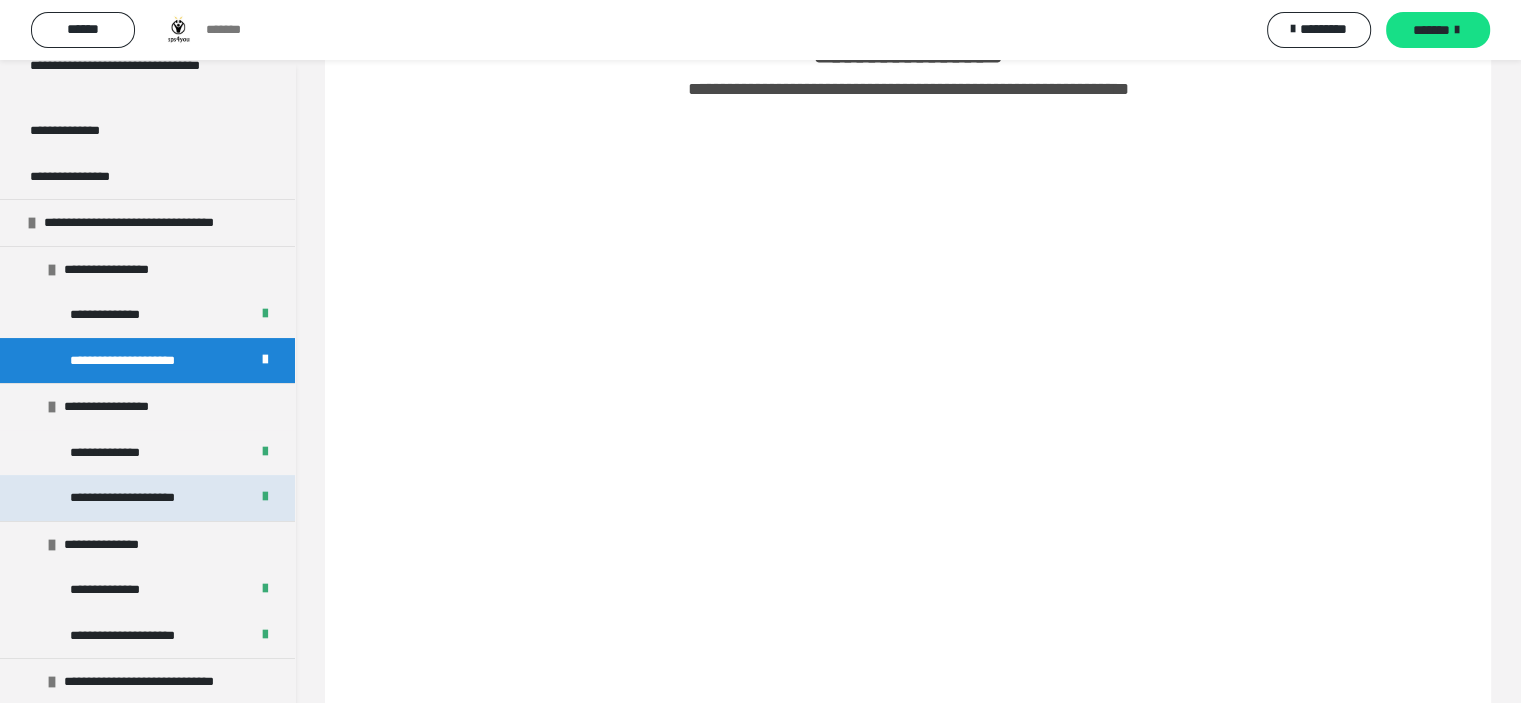 click on "**********" at bounding box center [141, 498] 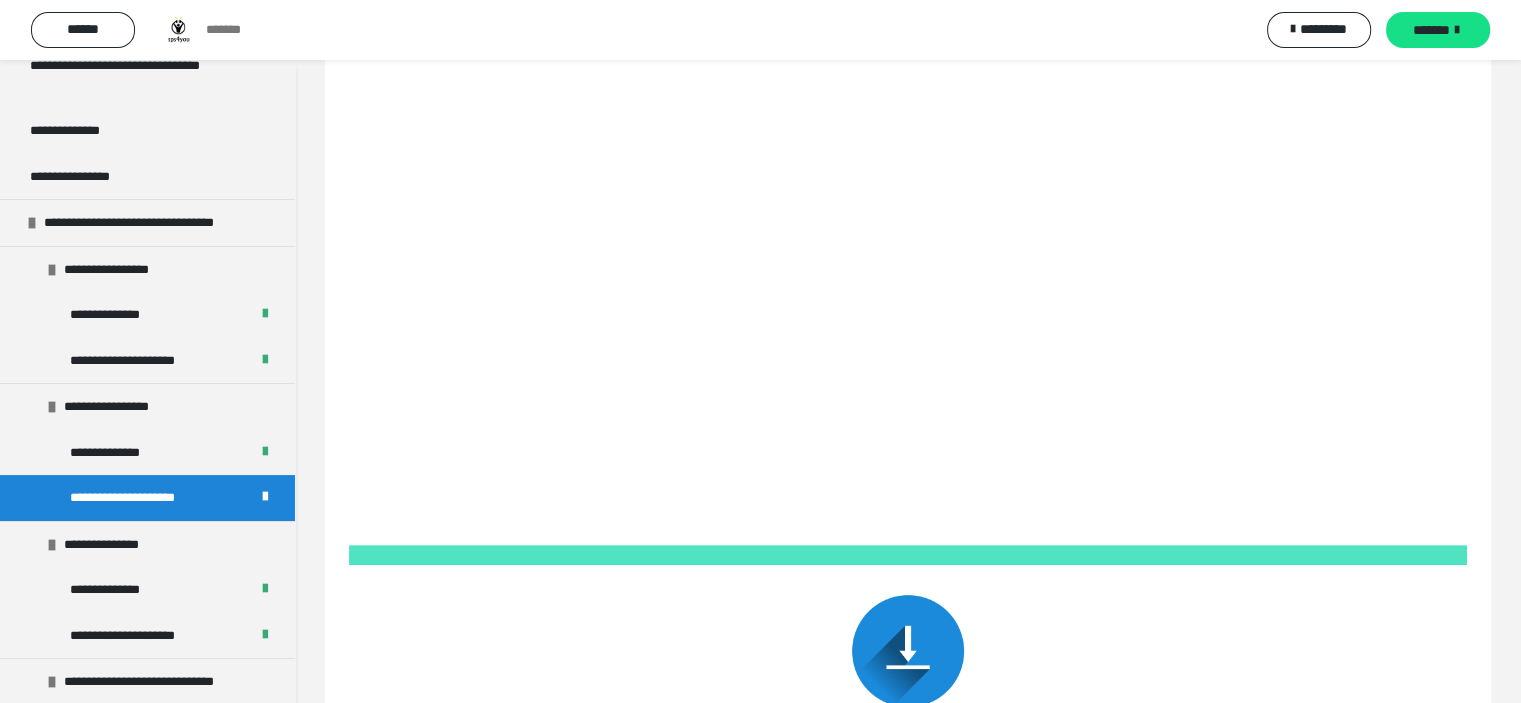 scroll, scrollTop: 589, scrollLeft: 0, axis: vertical 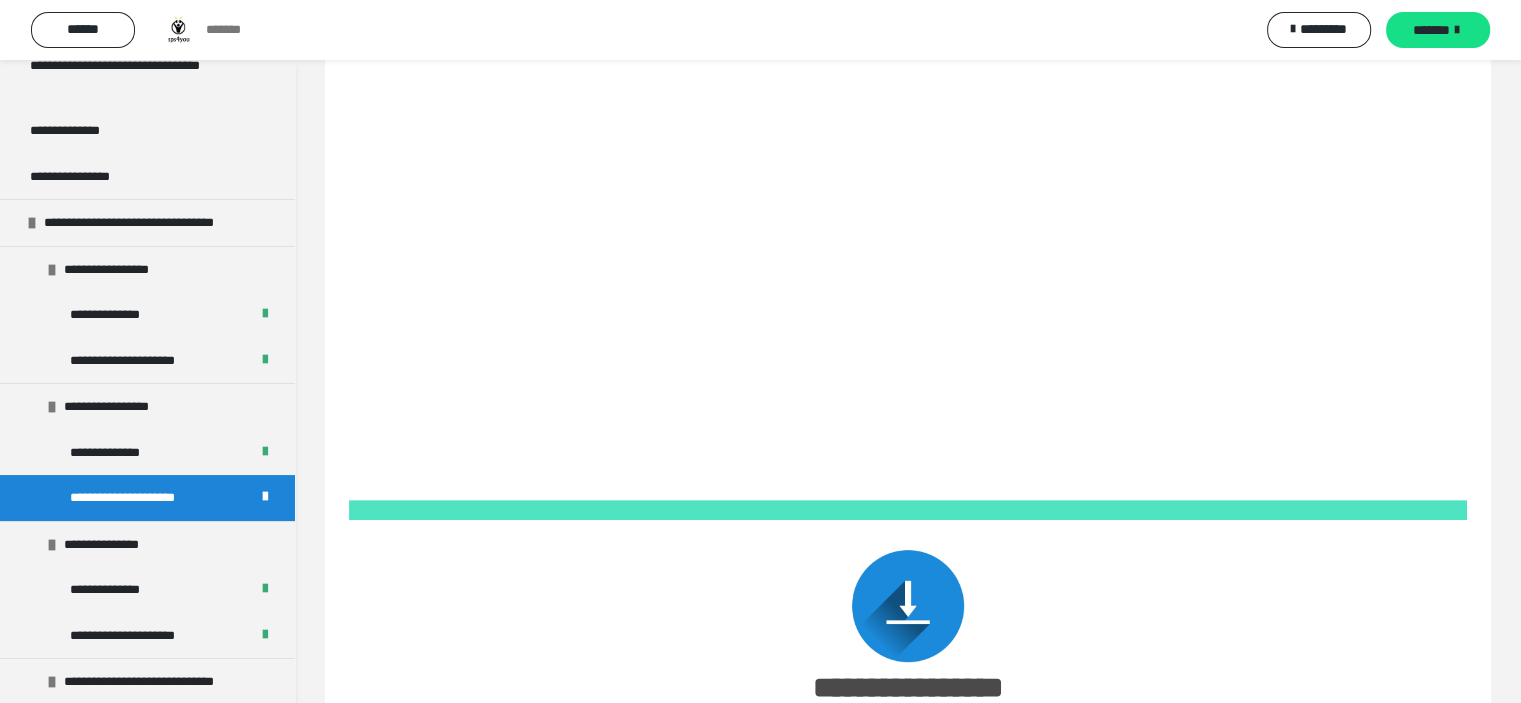 click at bounding box center (908, 596) 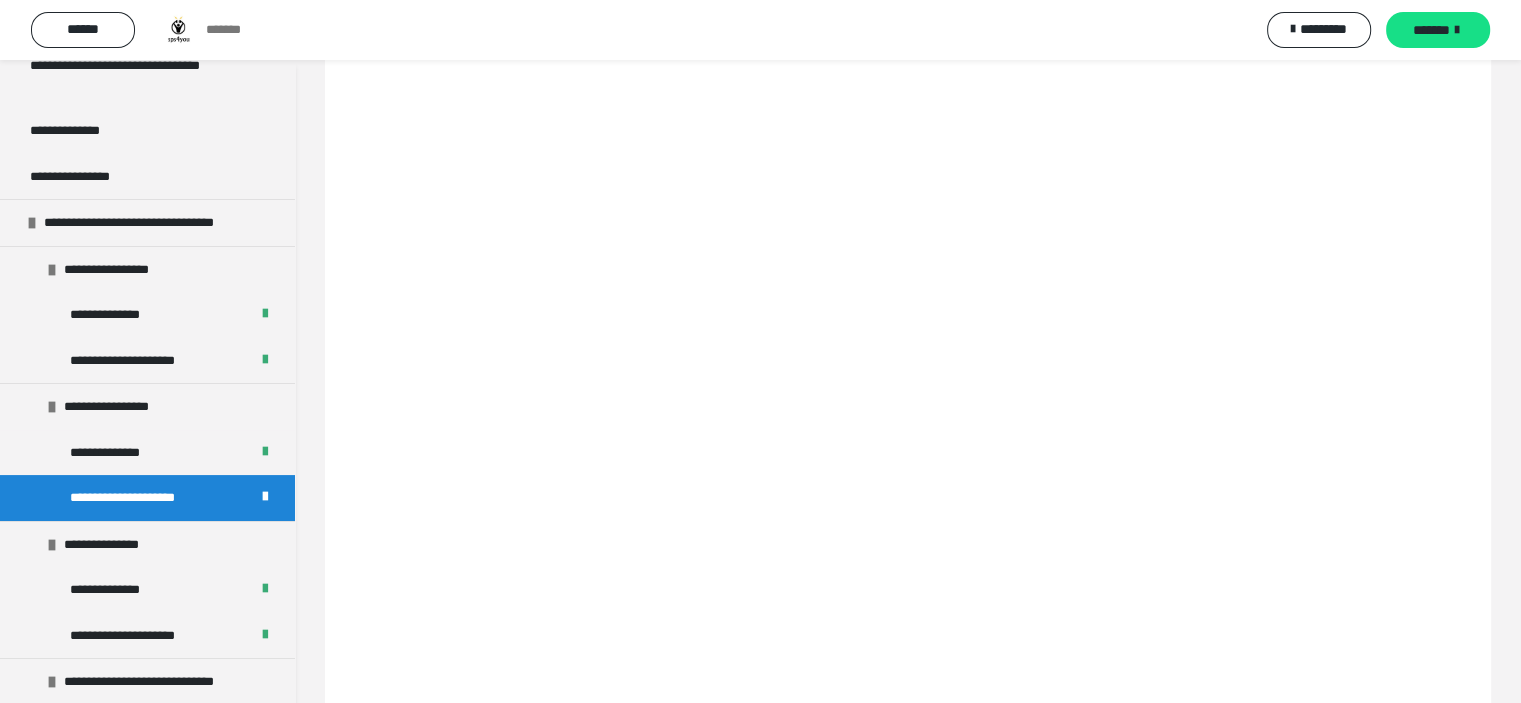 scroll, scrollTop: 389, scrollLeft: 0, axis: vertical 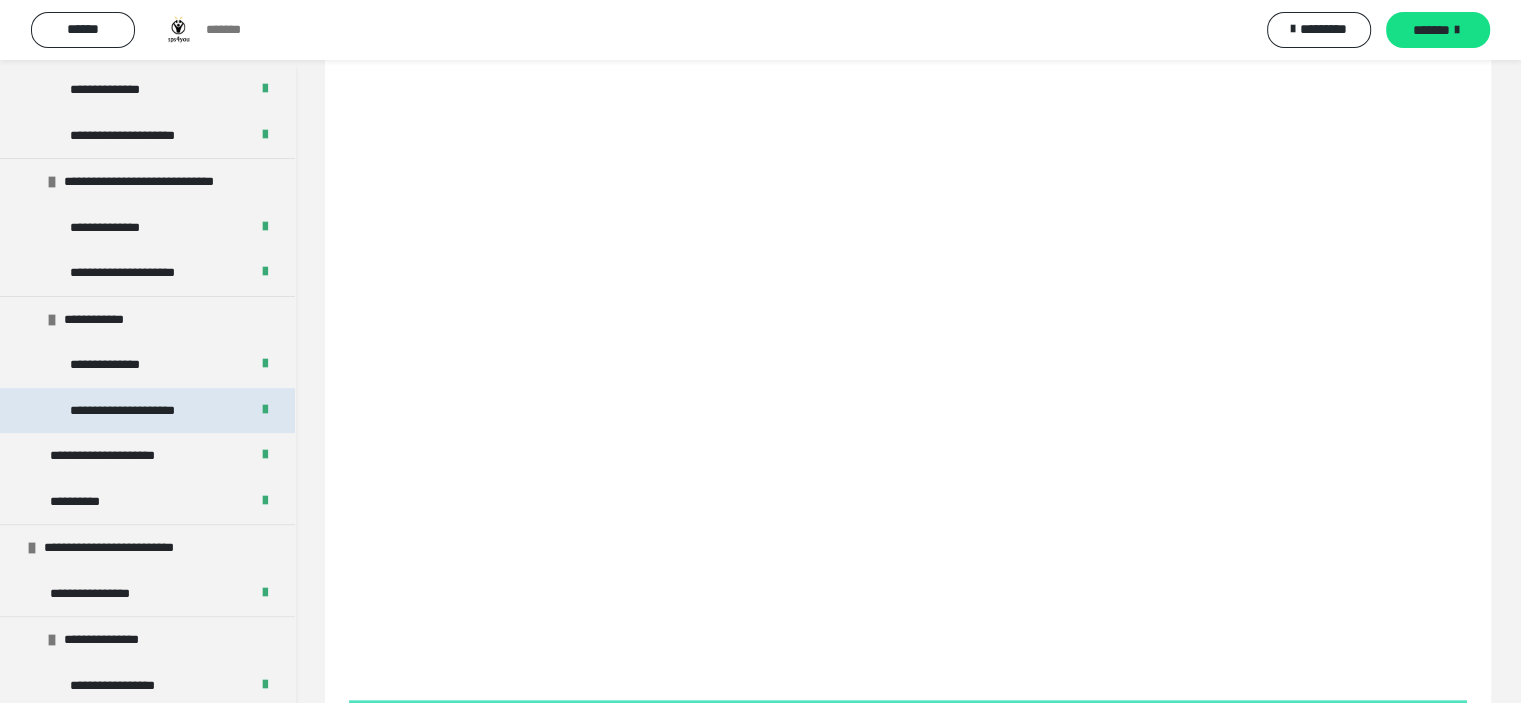 click on "**********" at bounding box center (141, 411) 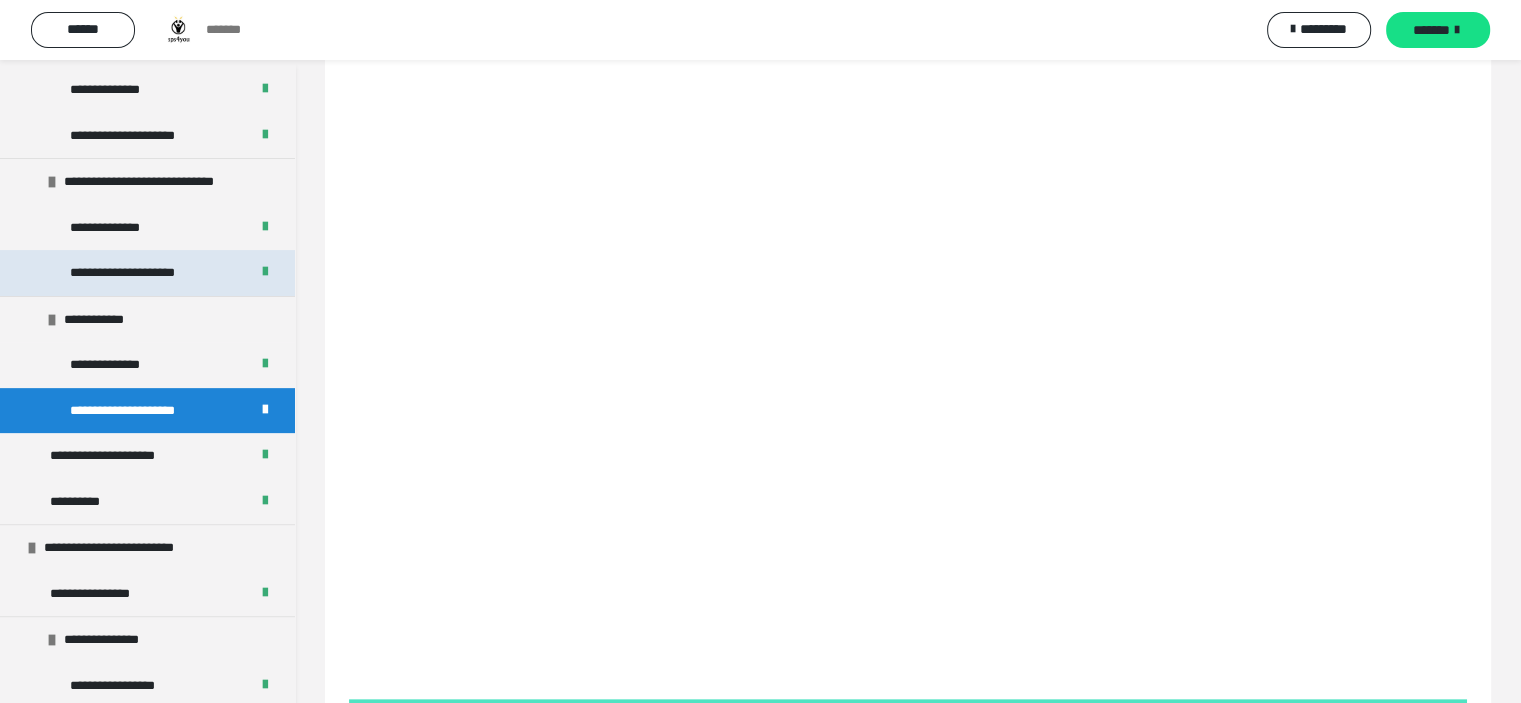 click on "**********" at bounding box center [142, 273] 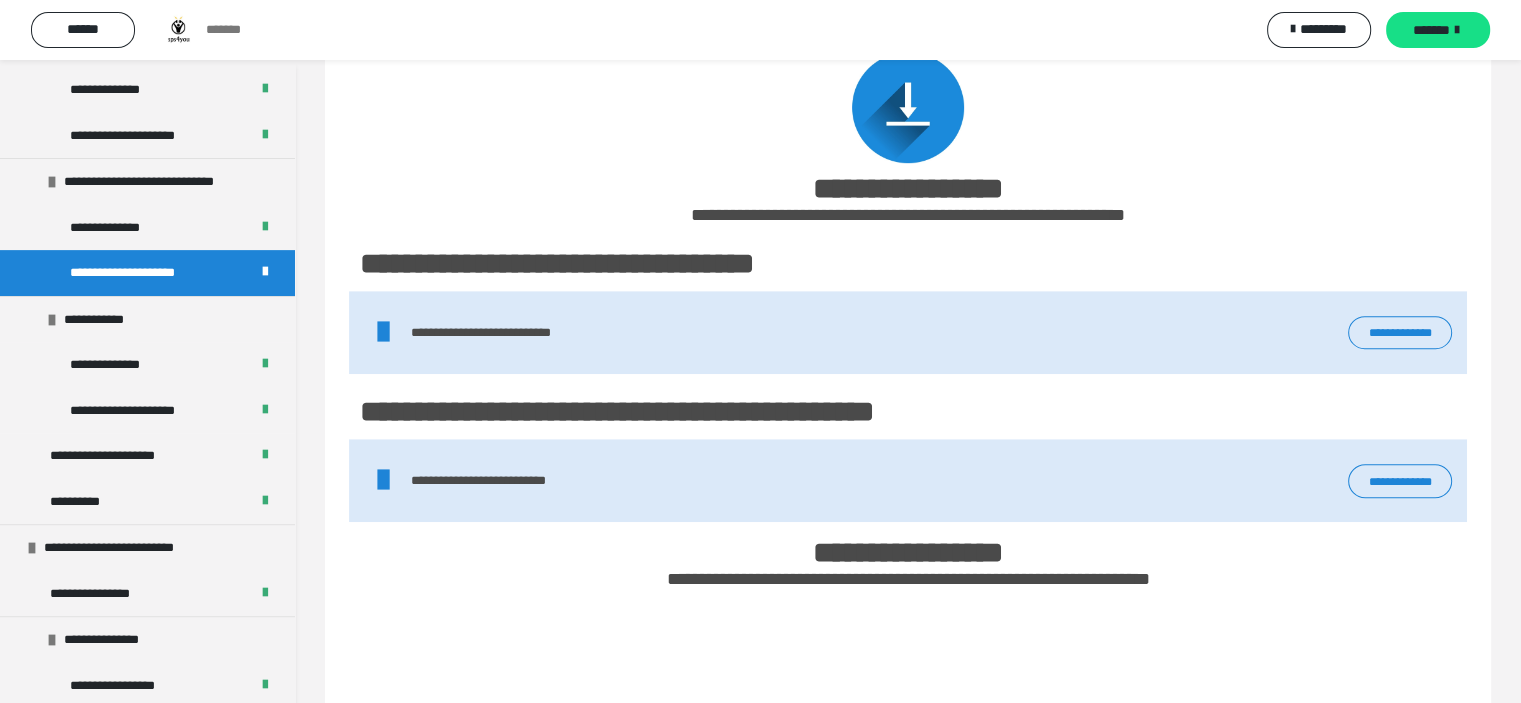 scroll, scrollTop: 1089, scrollLeft: 0, axis: vertical 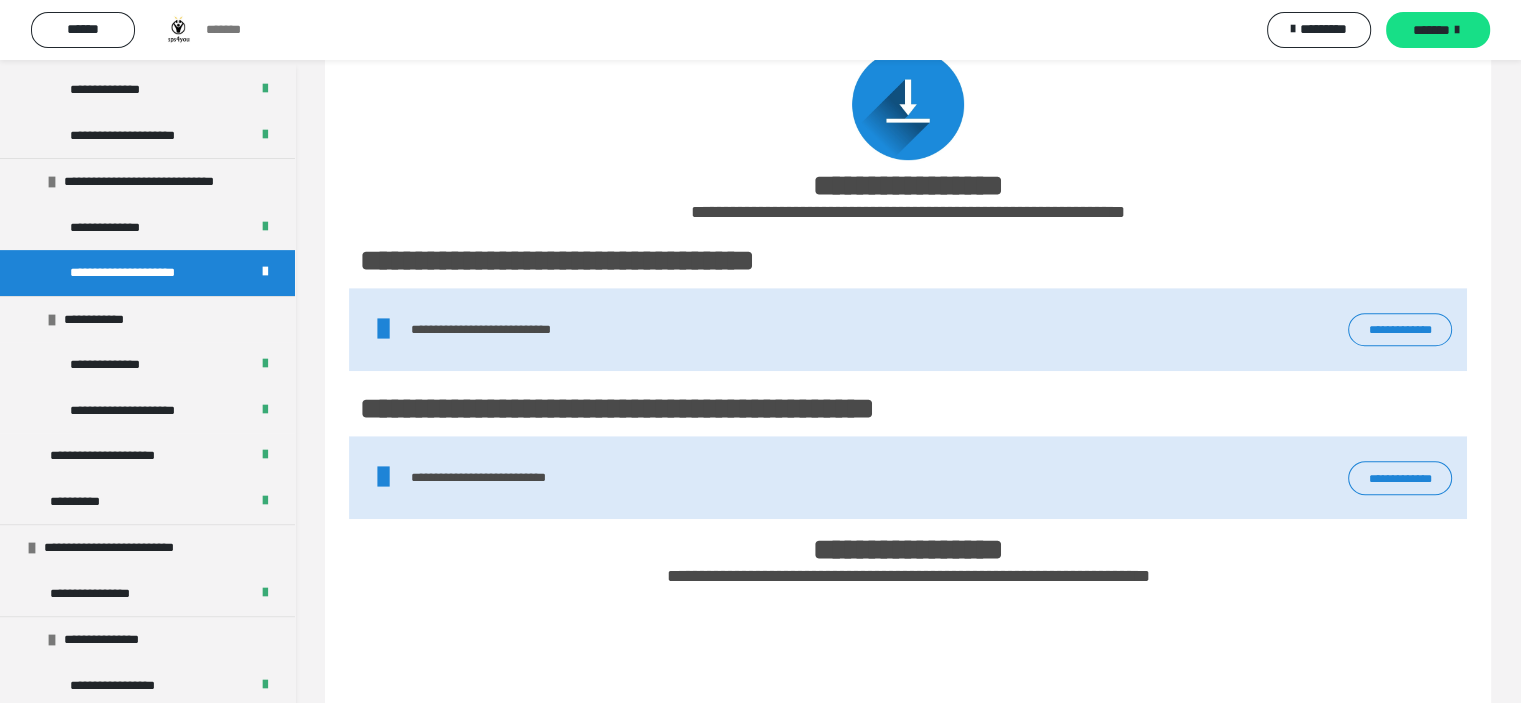 click on "**********" at bounding box center (1400, 330) 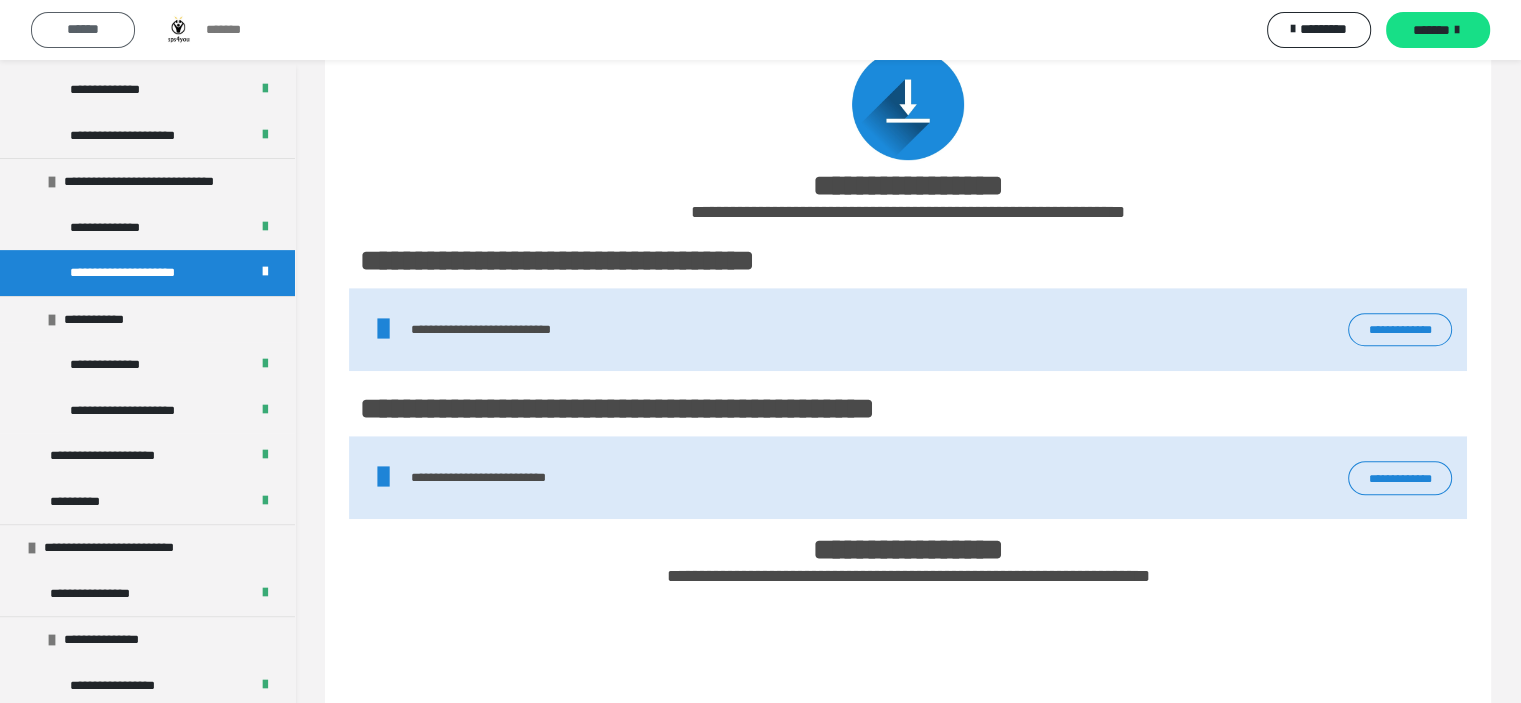 click on "******" at bounding box center [83, 29] 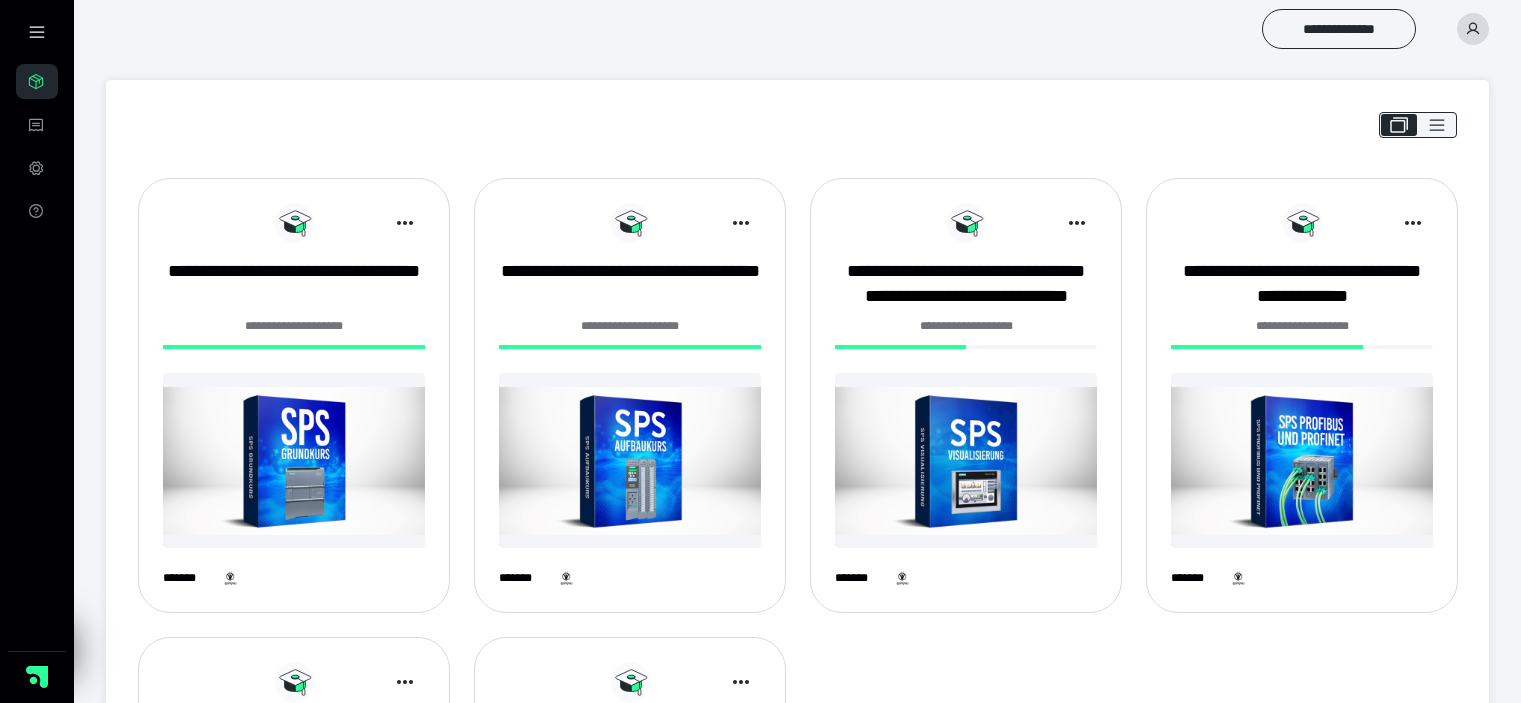 scroll, scrollTop: 24, scrollLeft: 0, axis: vertical 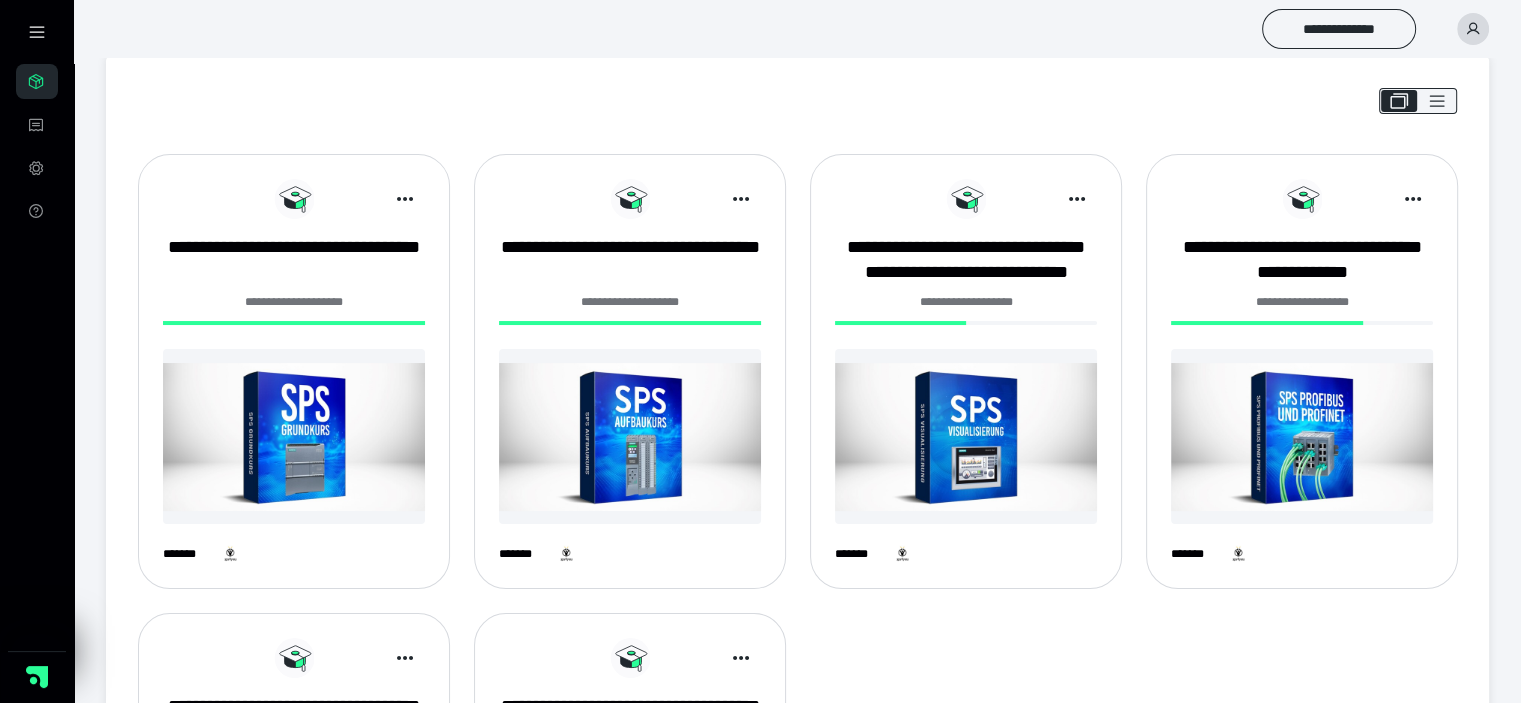 click 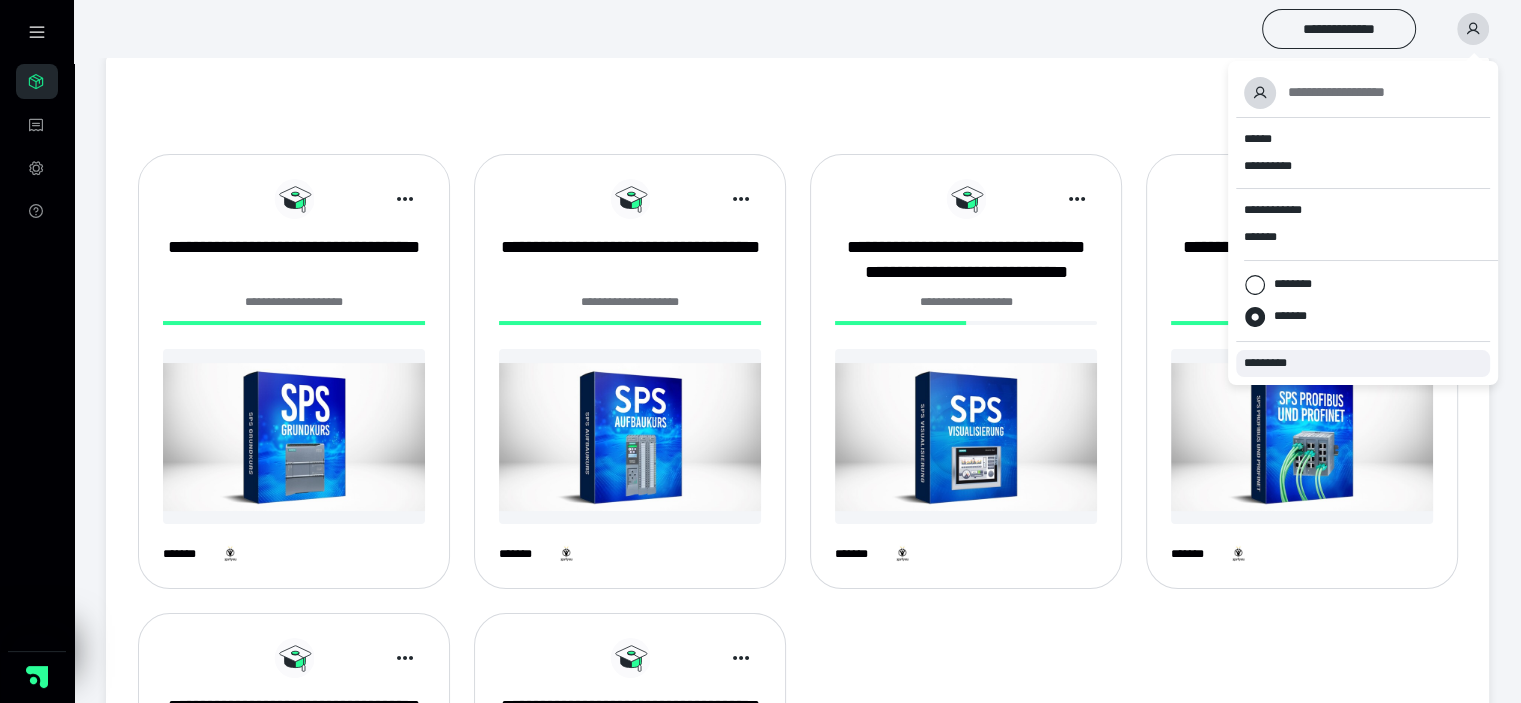 click on "*********" at bounding box center (1274, 363) 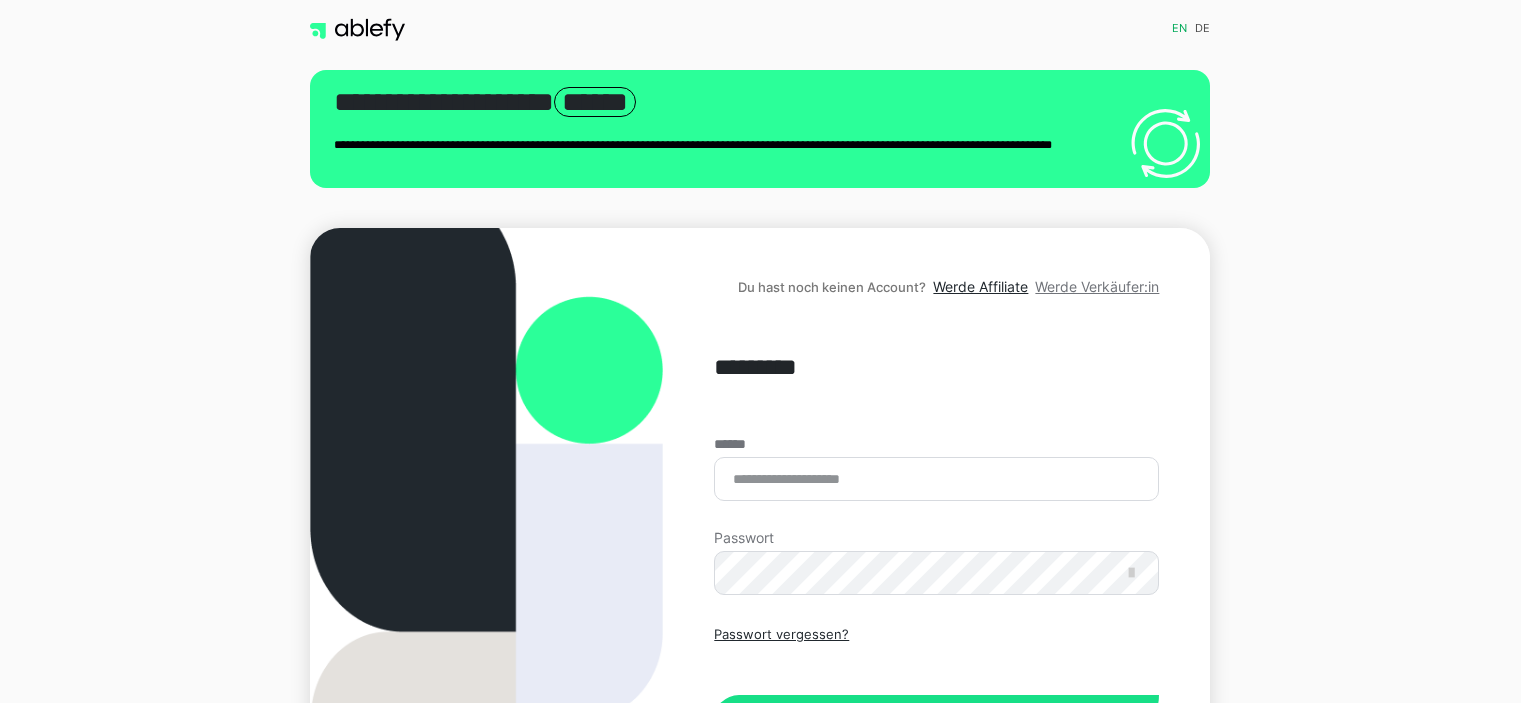 scroll, scrollTop: 0, scrollLeft: 0, axis: both 